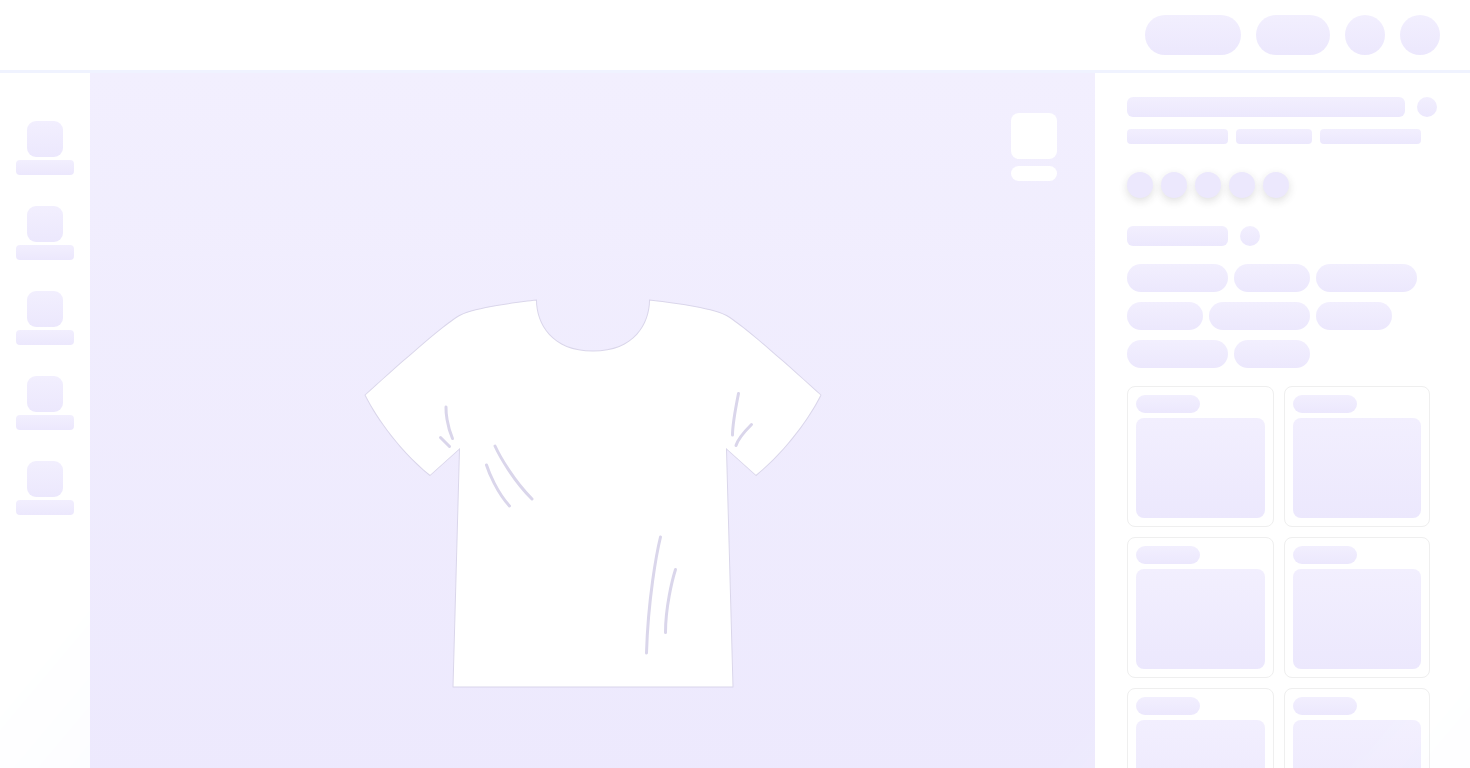 scroll, scrollTop: 0, scrollLeft: 0, axis: both 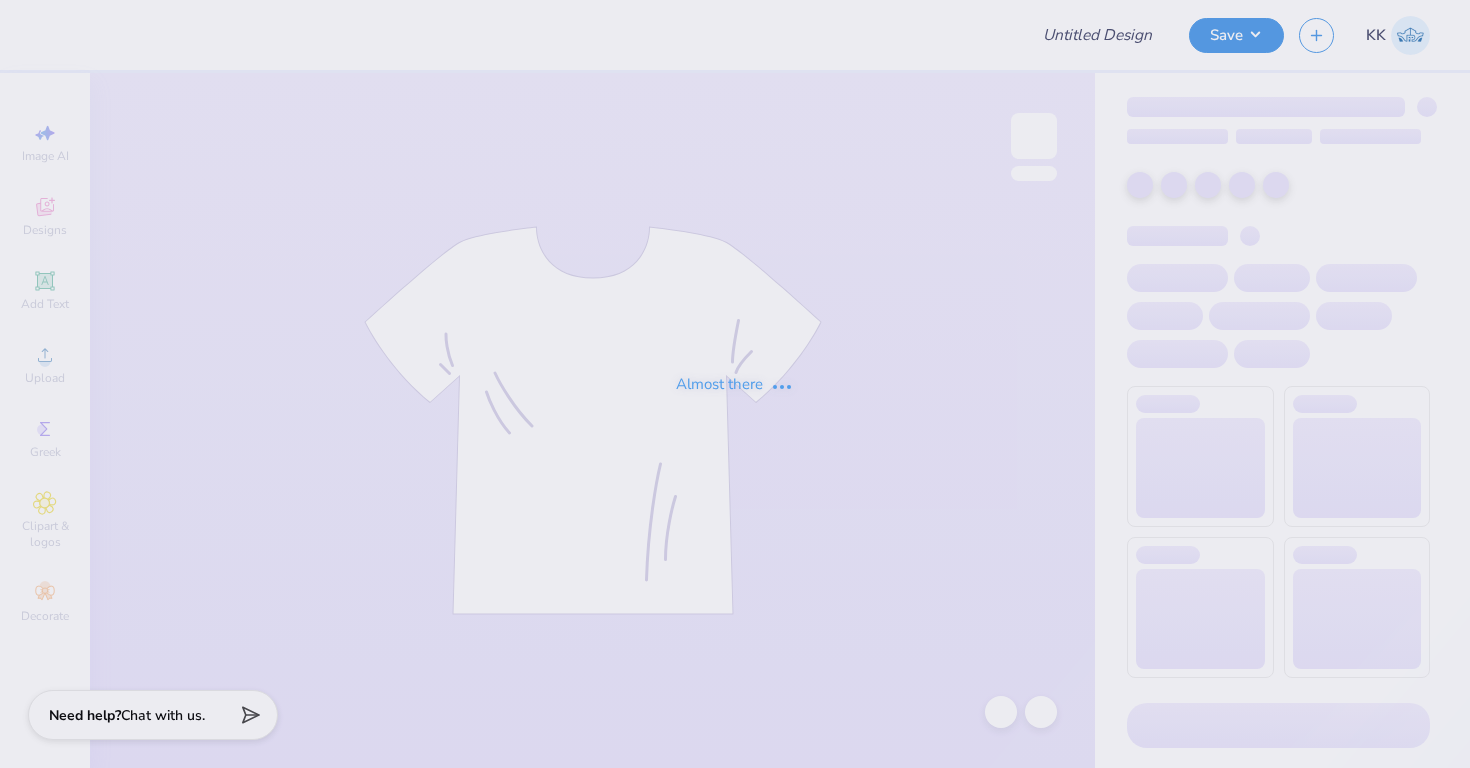 type on "TKE Fall Recruitment" 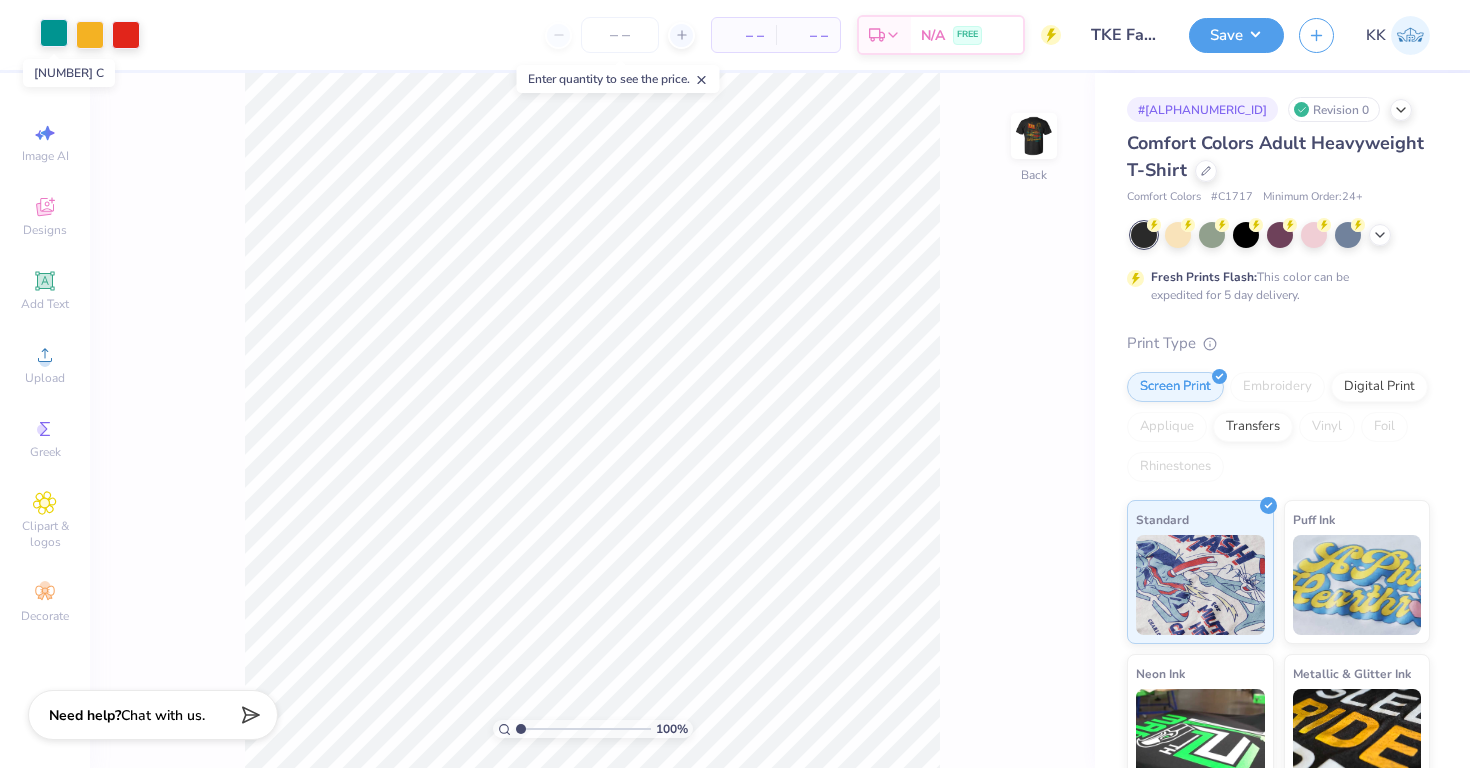 click at bounding box center [54, 33] 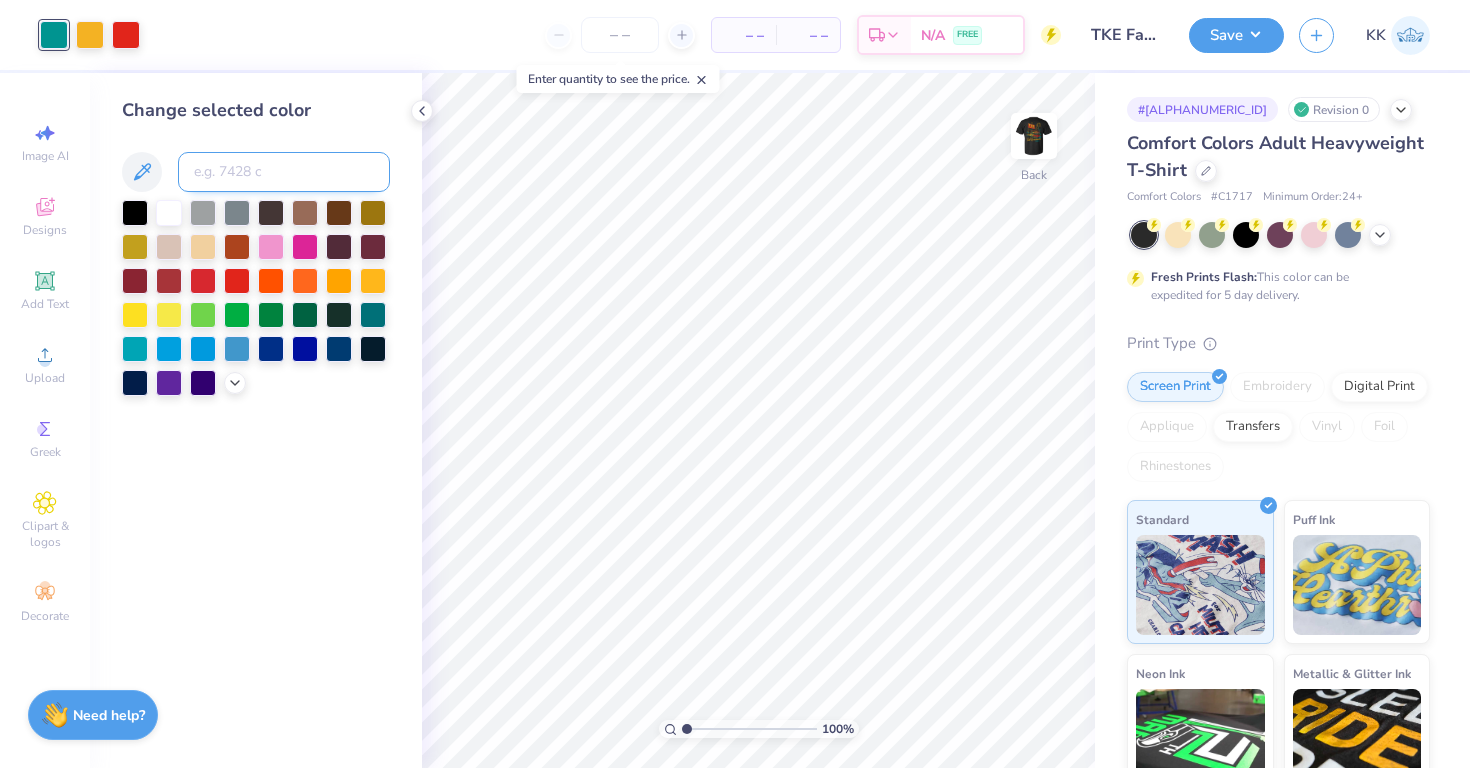 click at bounding box center (284, 172) 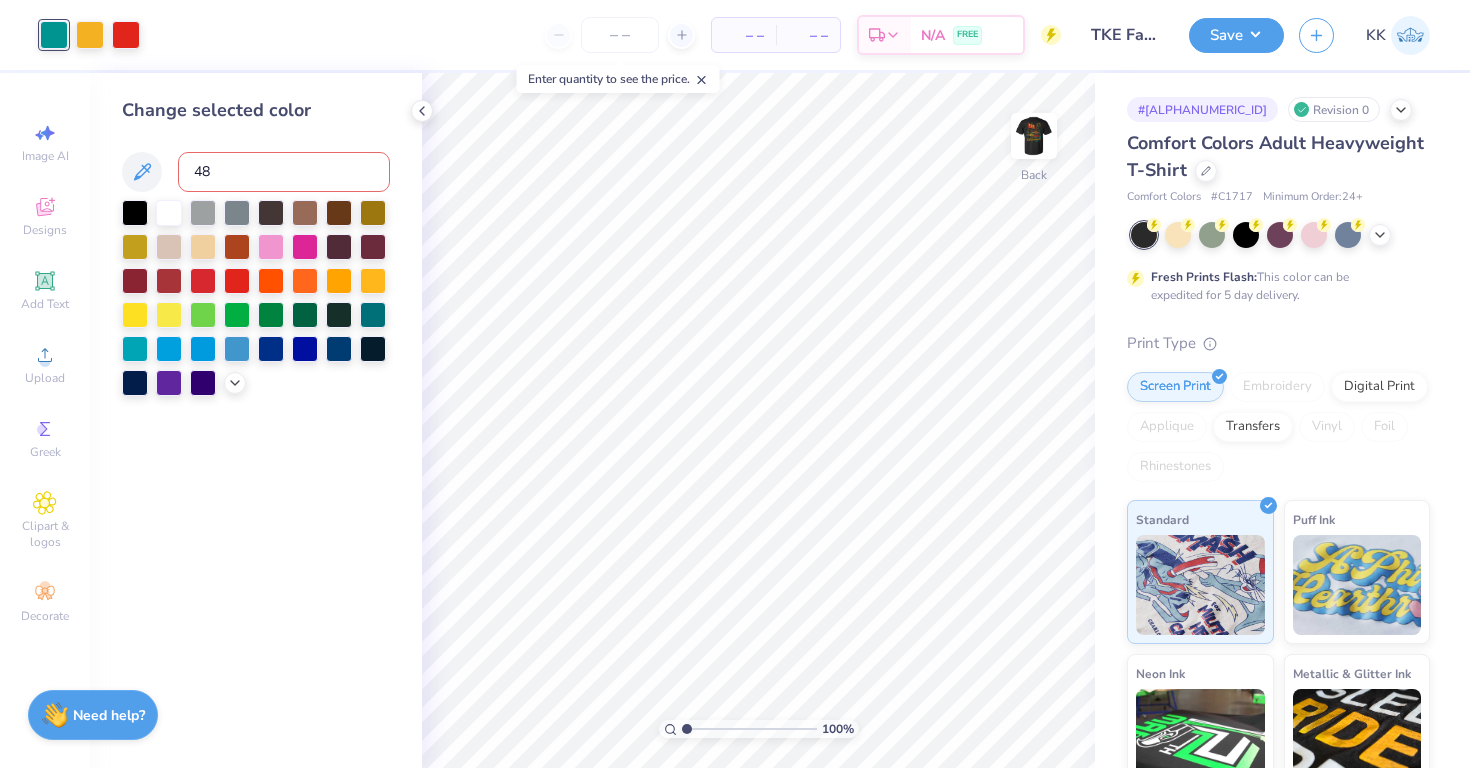 type on "485" 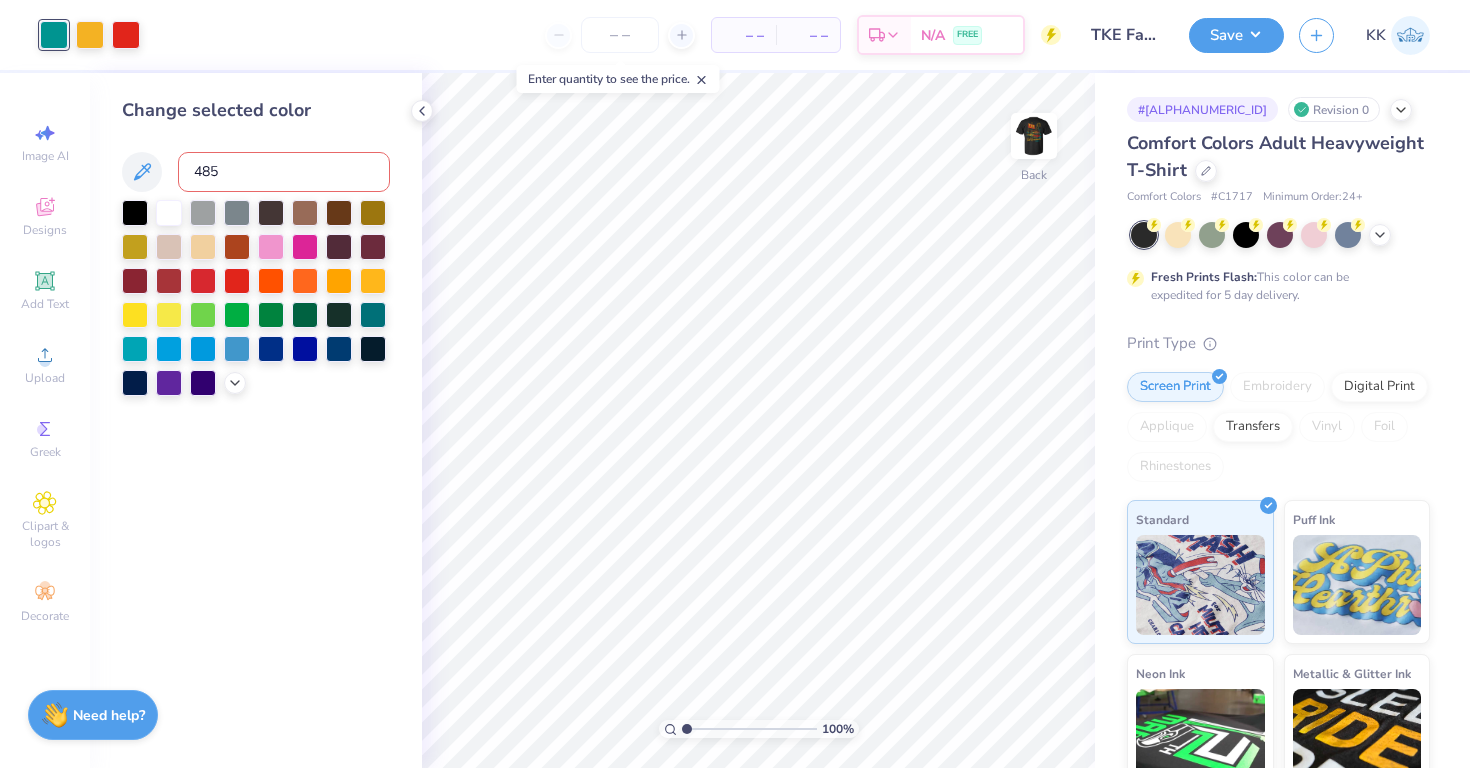 type 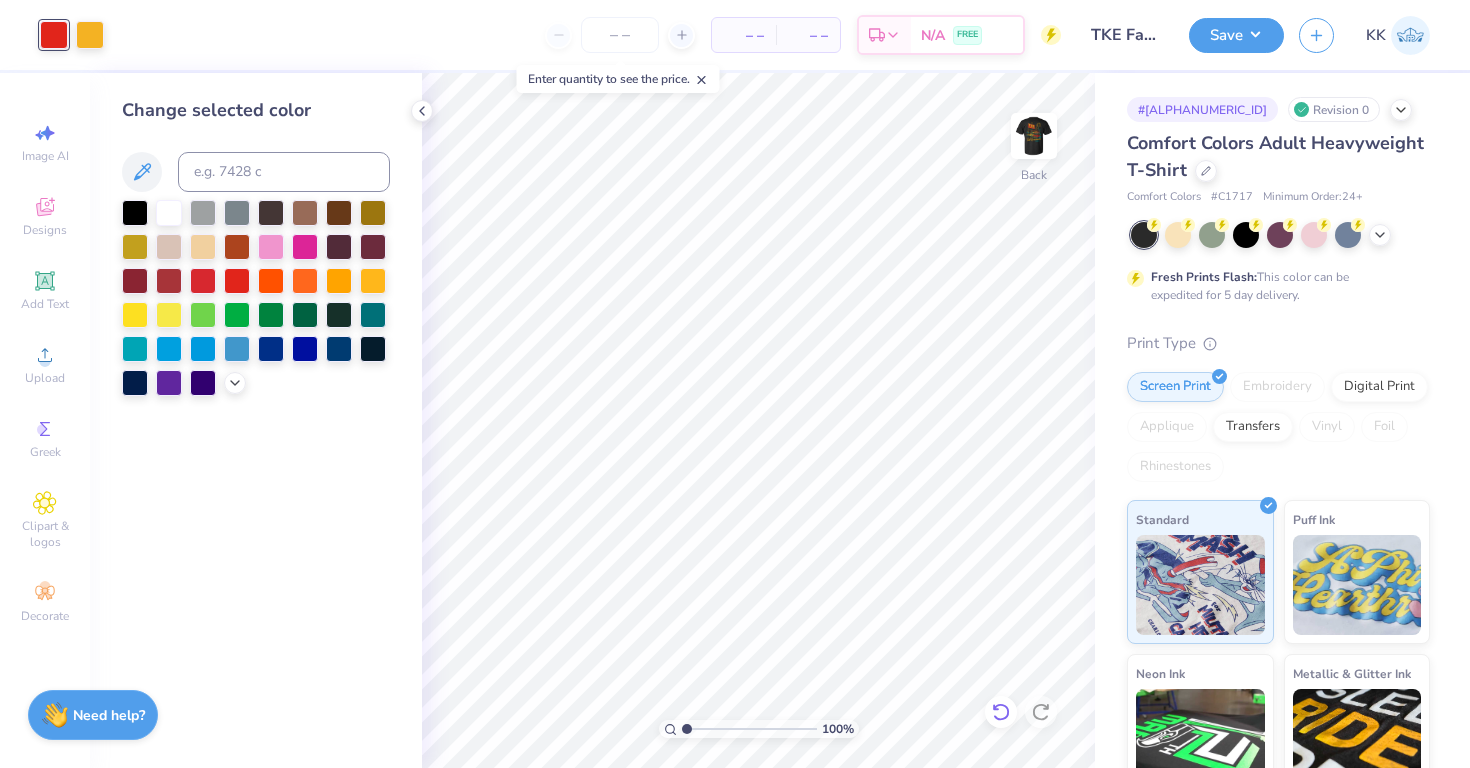 click at bounding box center [1001, 712] 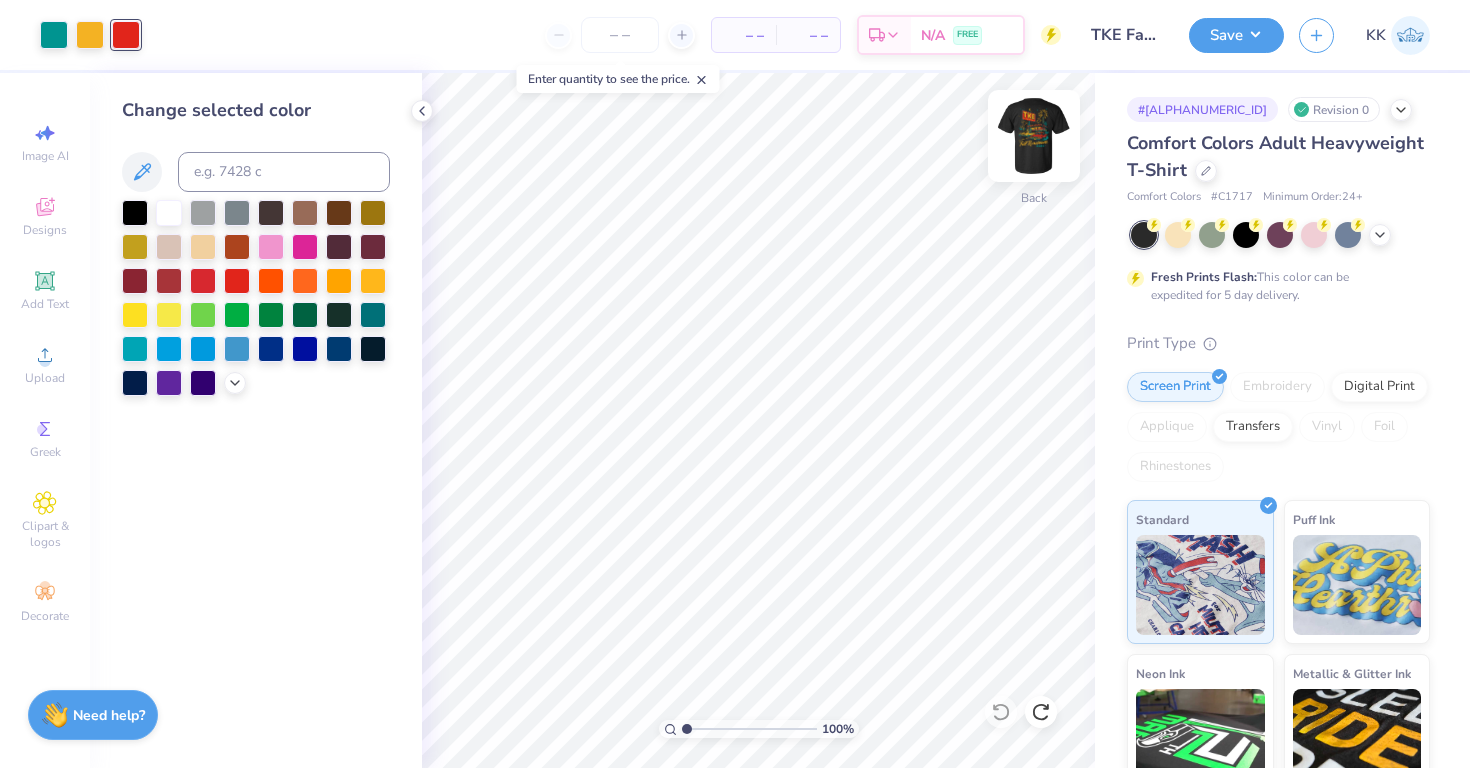 click at bounding box center (1034, 136) 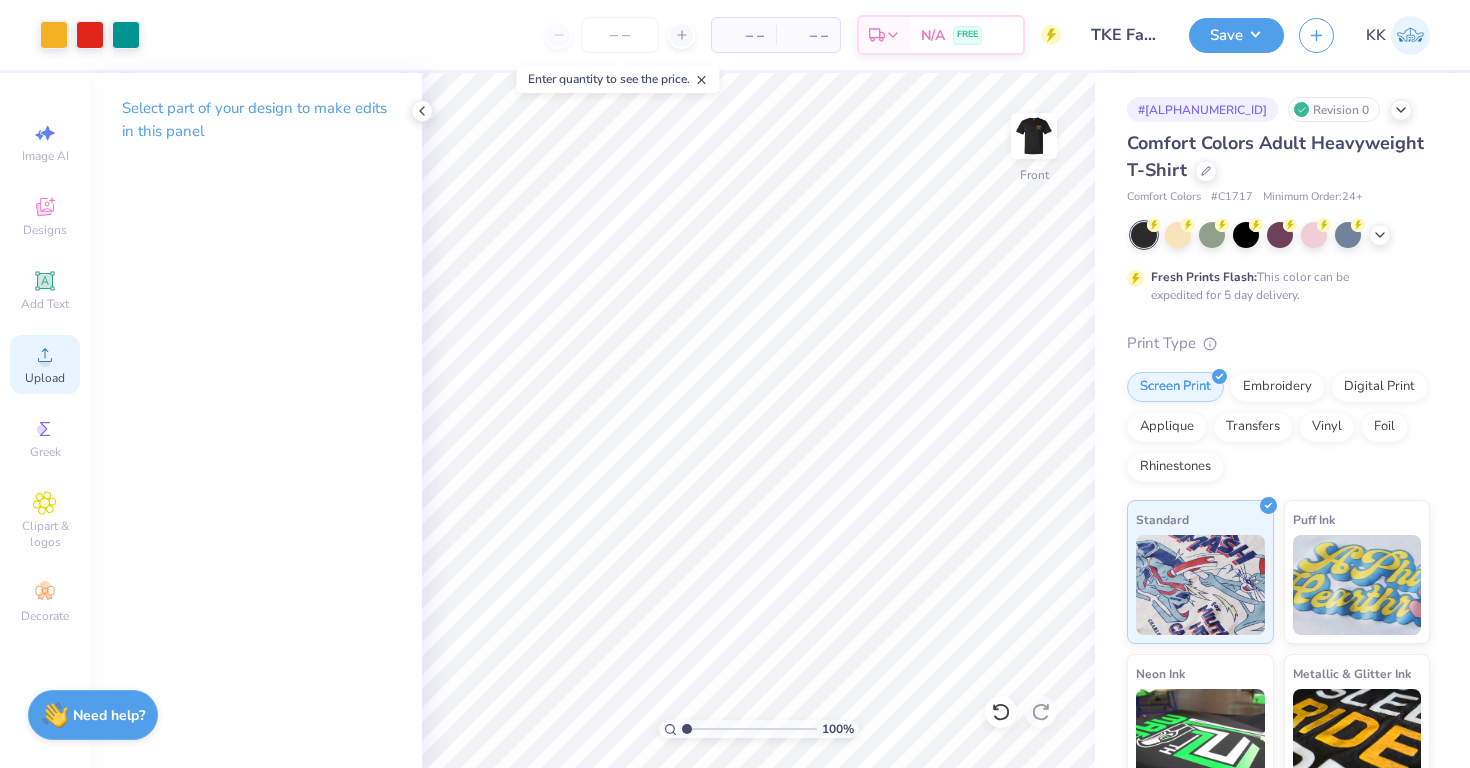 click 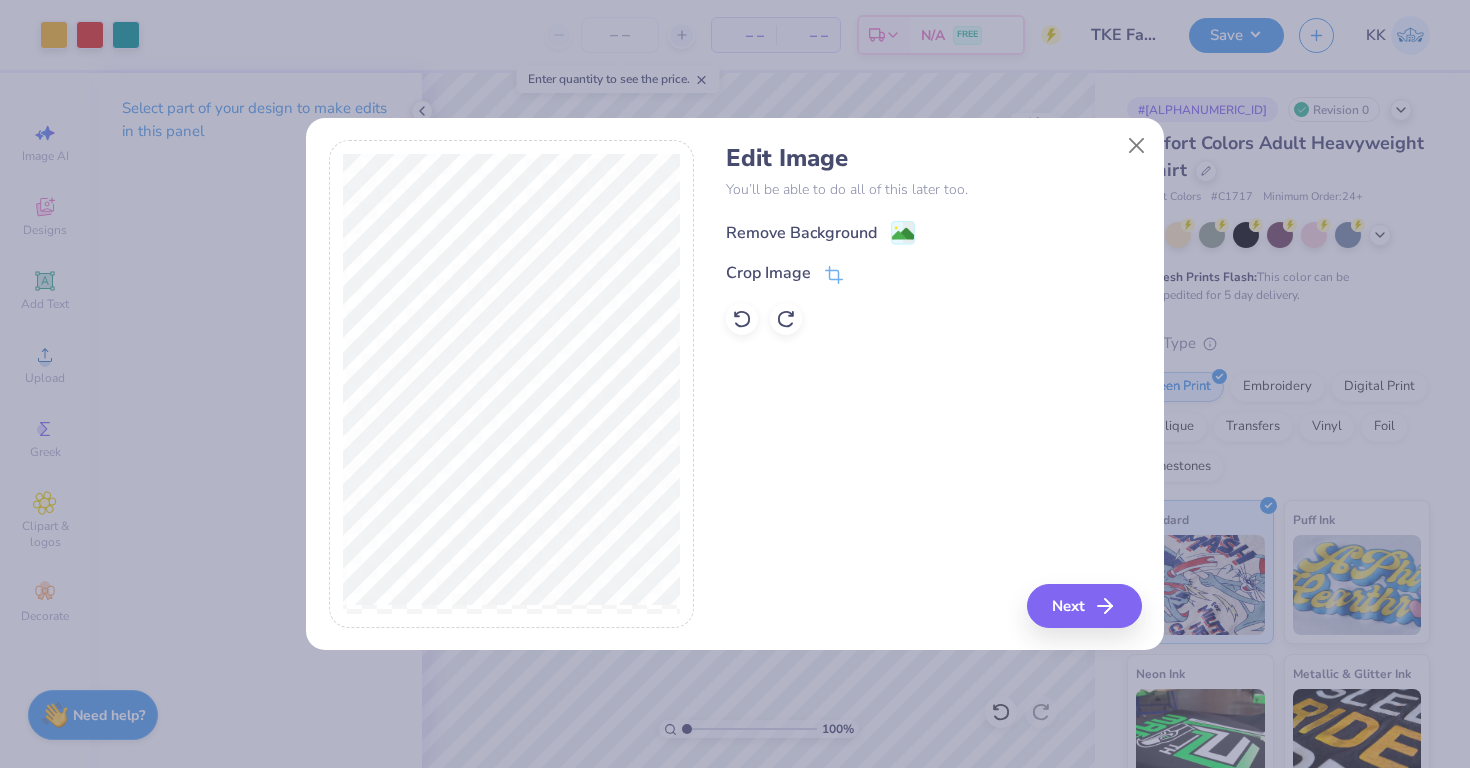 click on "Remove Background" at bounding box center (820, 232) 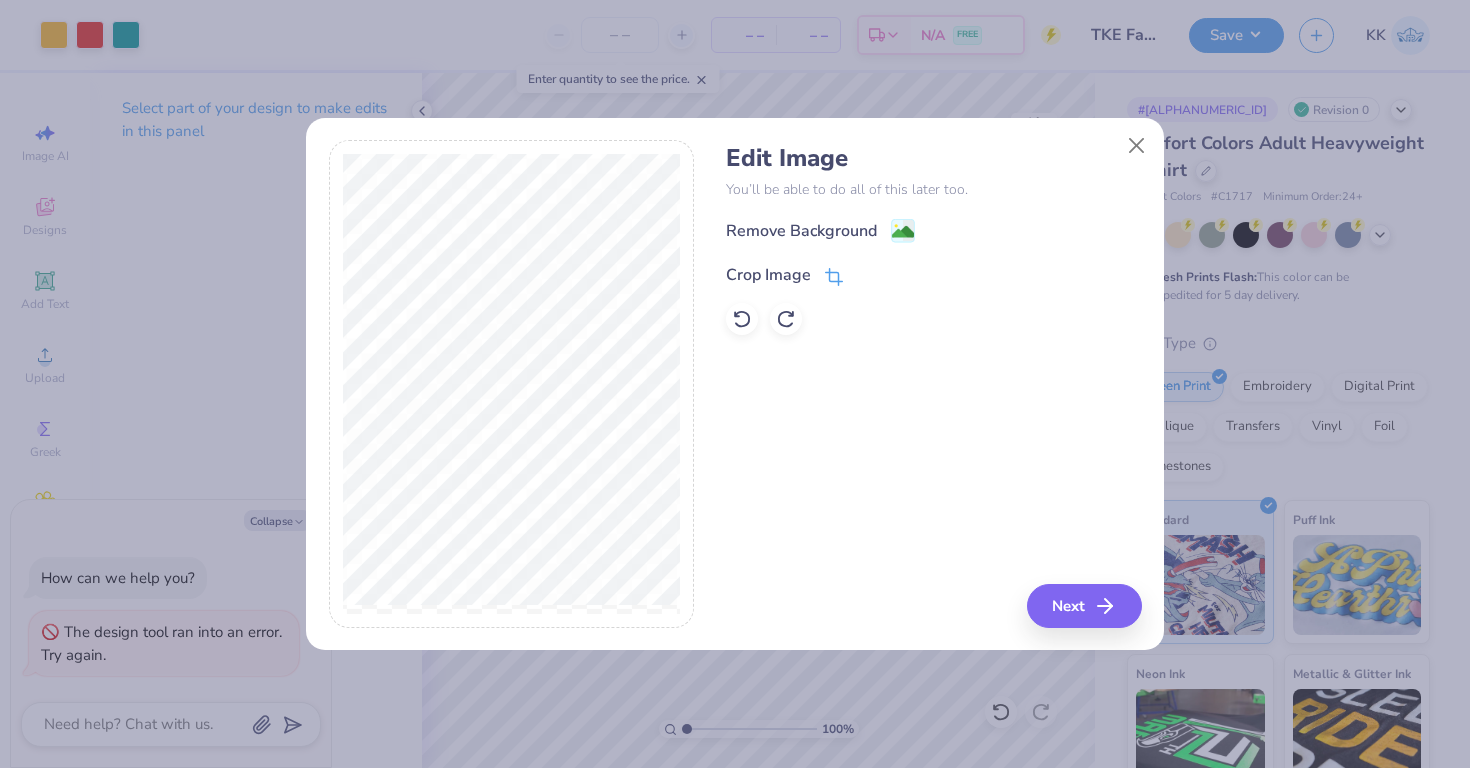 click at bounding box center (834, 275) 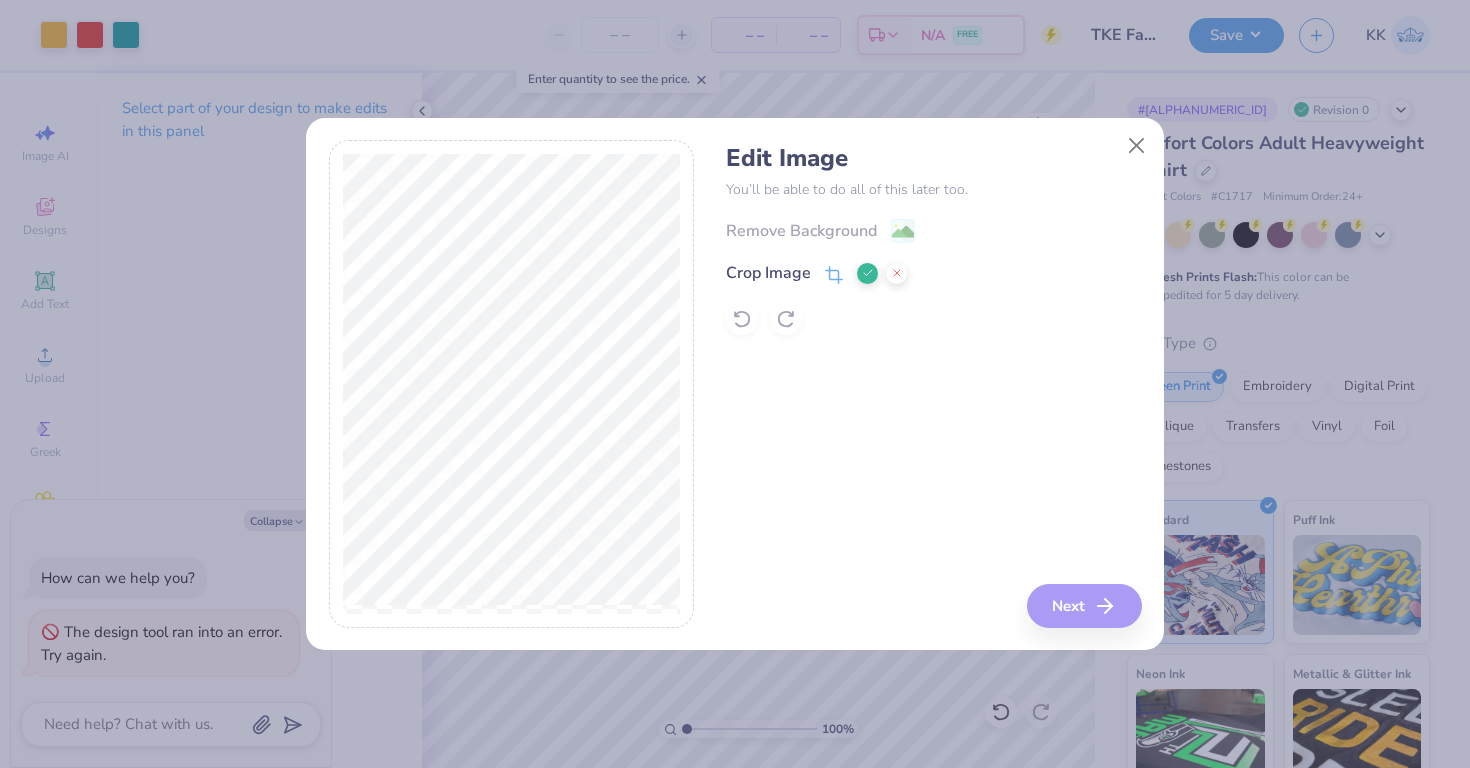 click at bounding box center [512, 384] 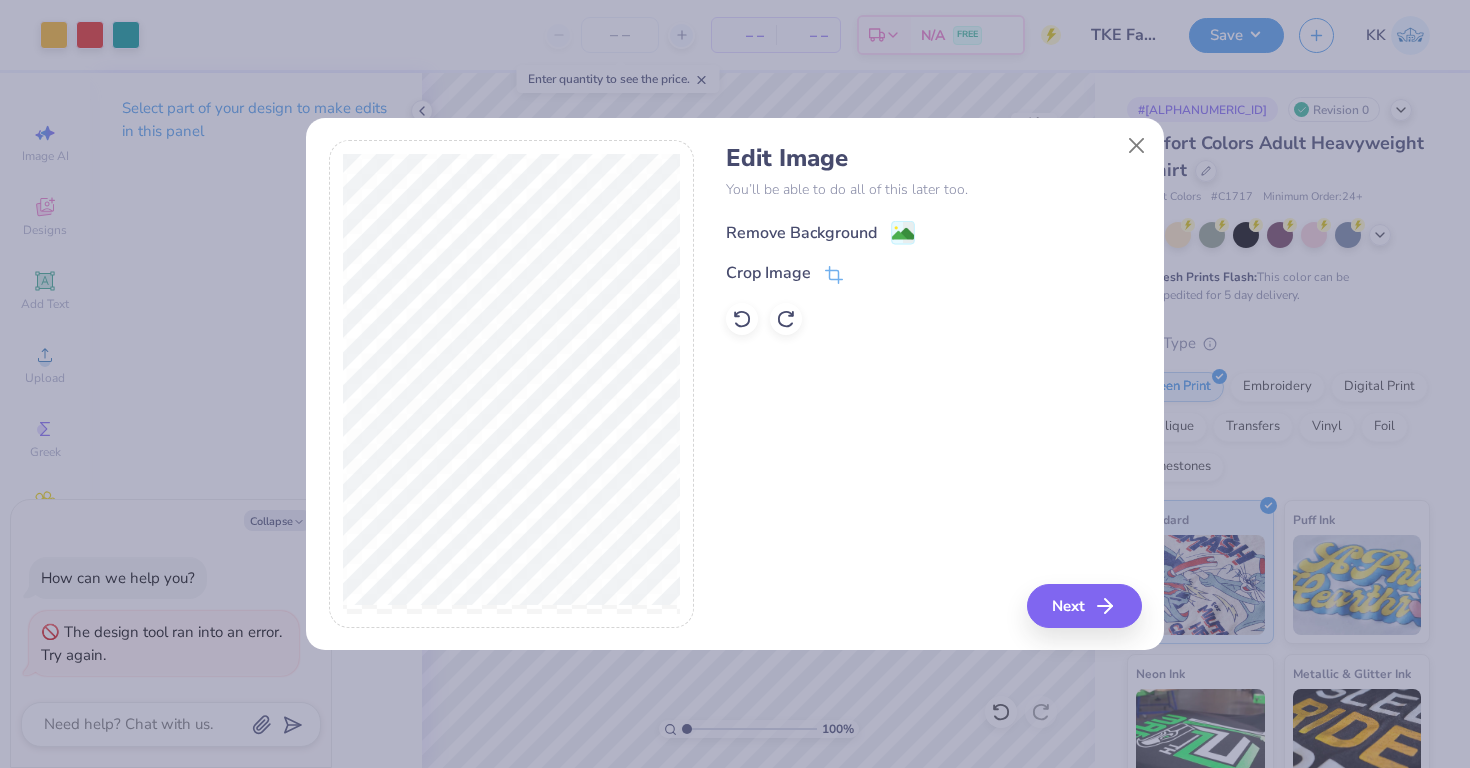 click on "Remove Background" at bounding box center [820, 232] 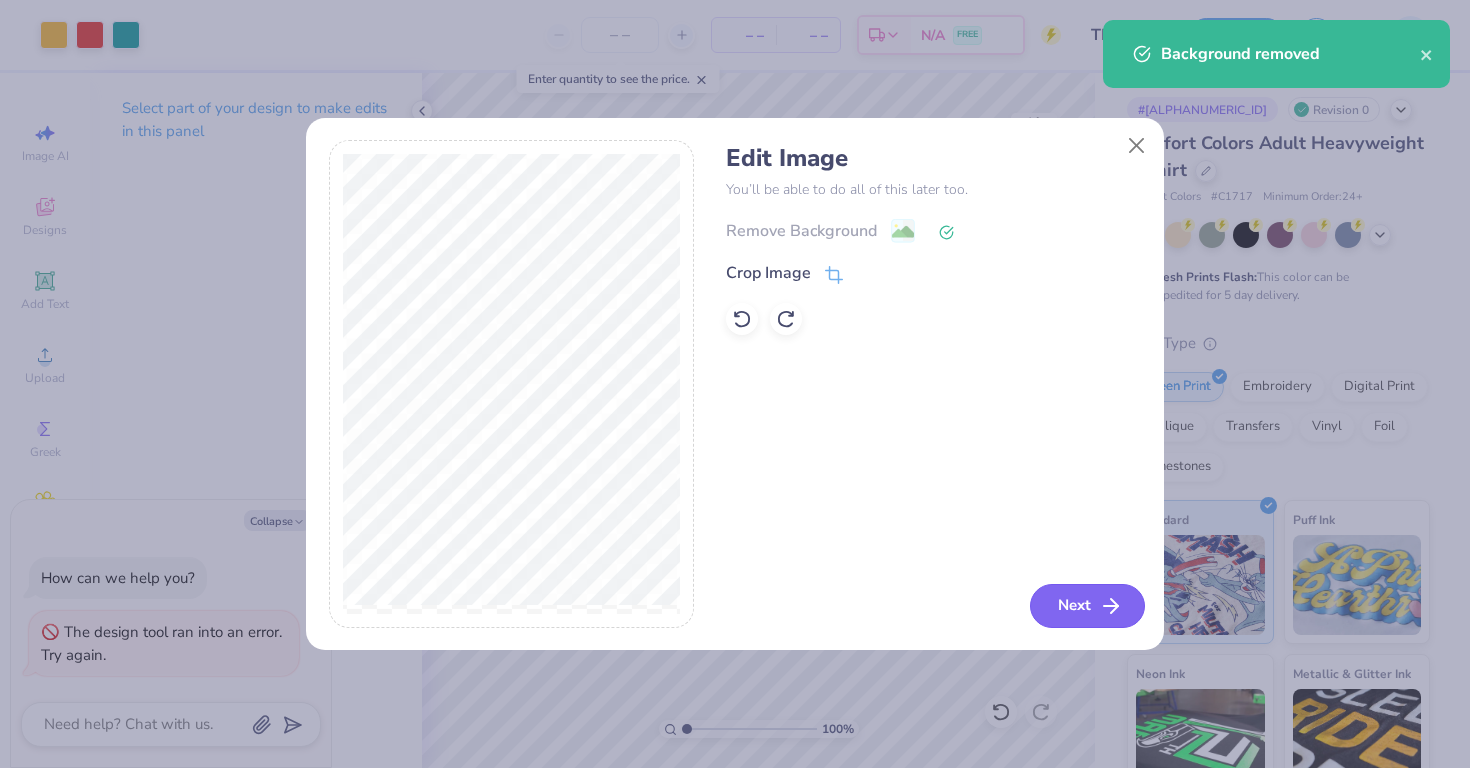 click on "Next" at bounding box center (1087, 606) 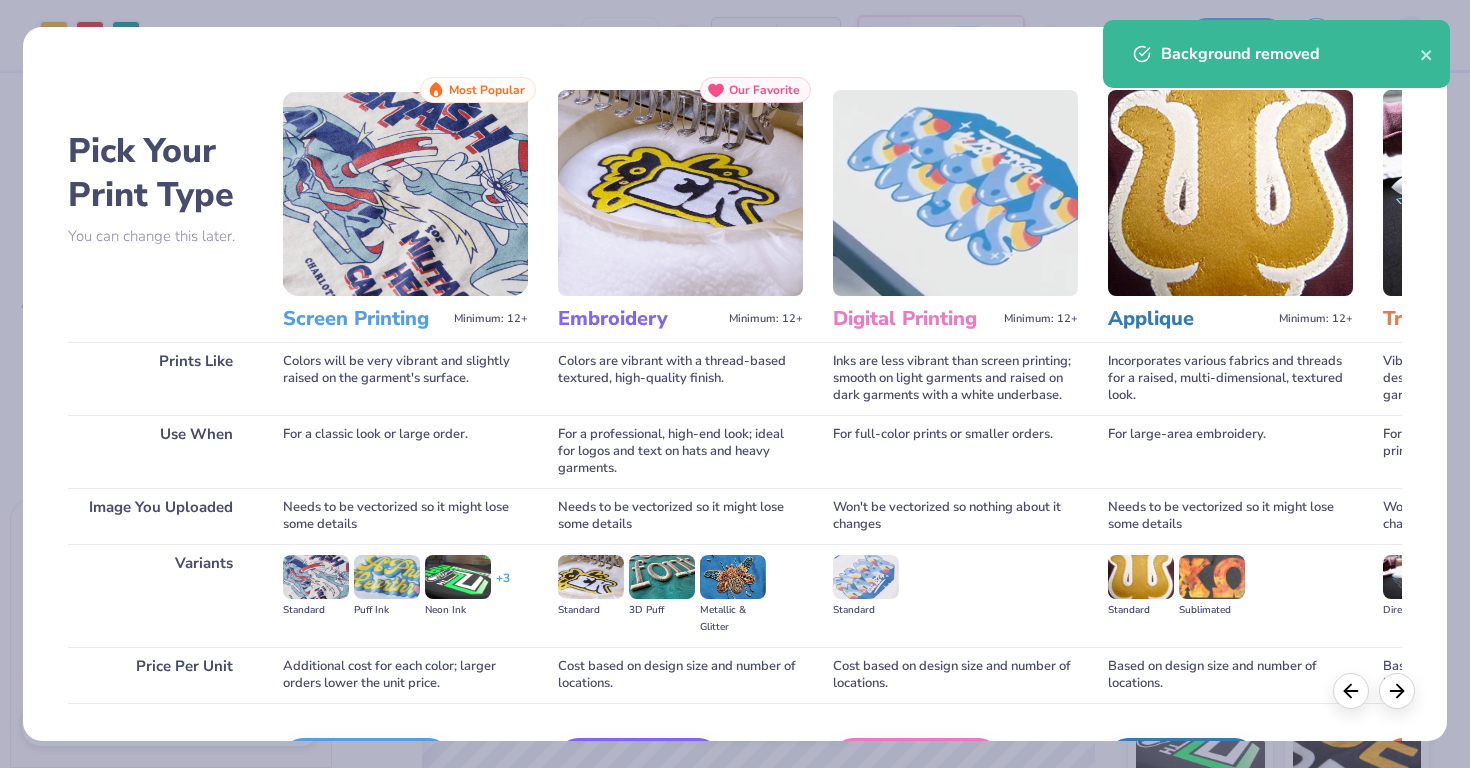 scroll, scrollTop: 129, scrollLeft: 0, axis: vertical 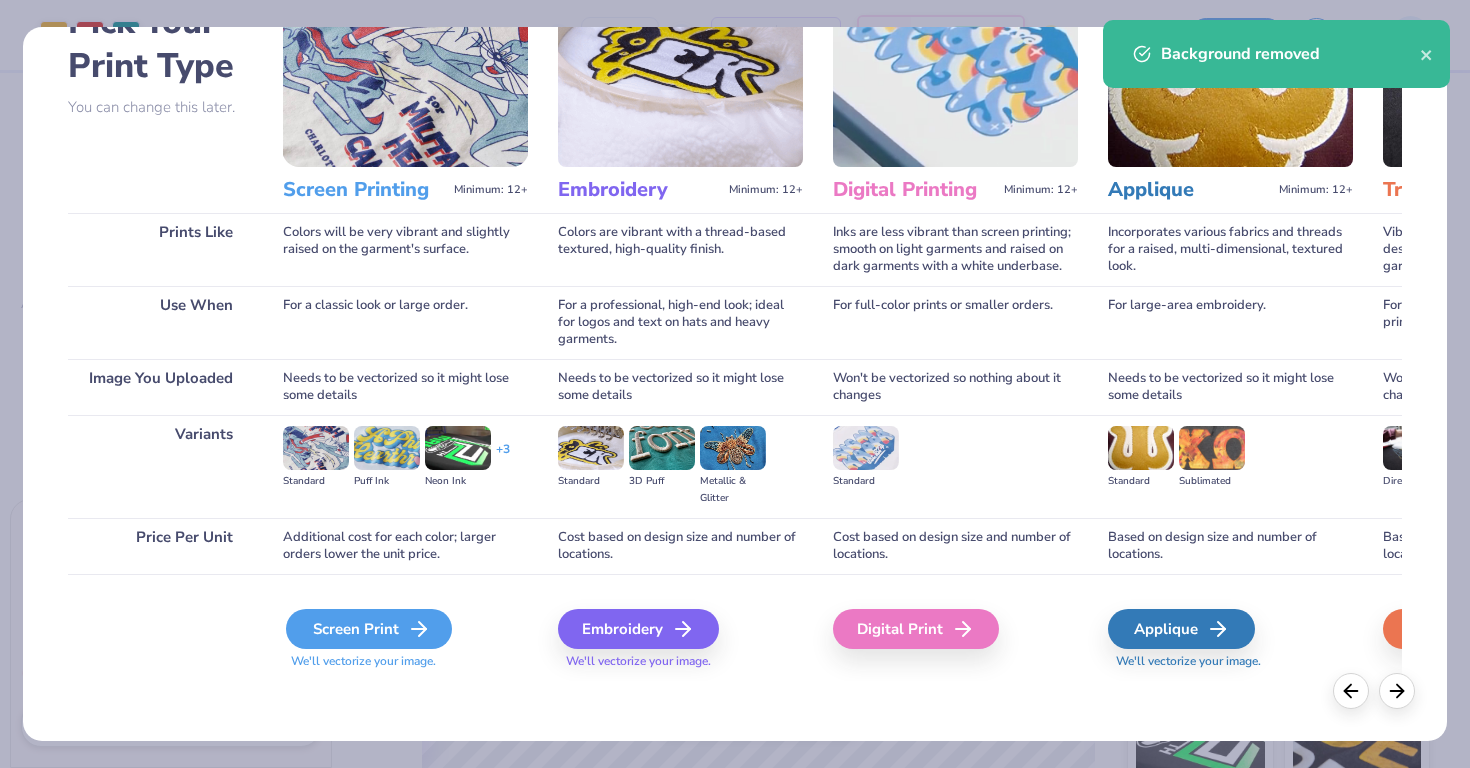 click 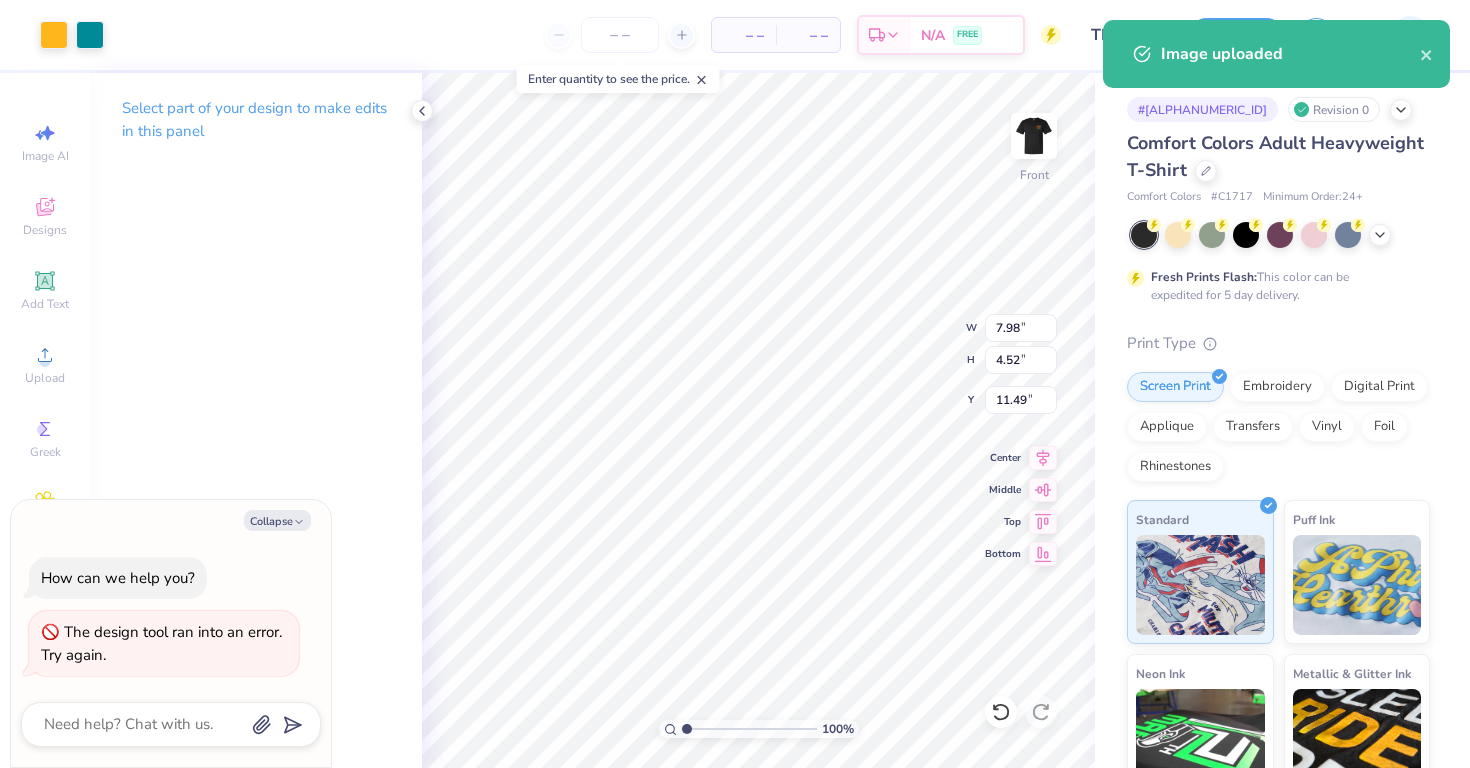 type on "x" 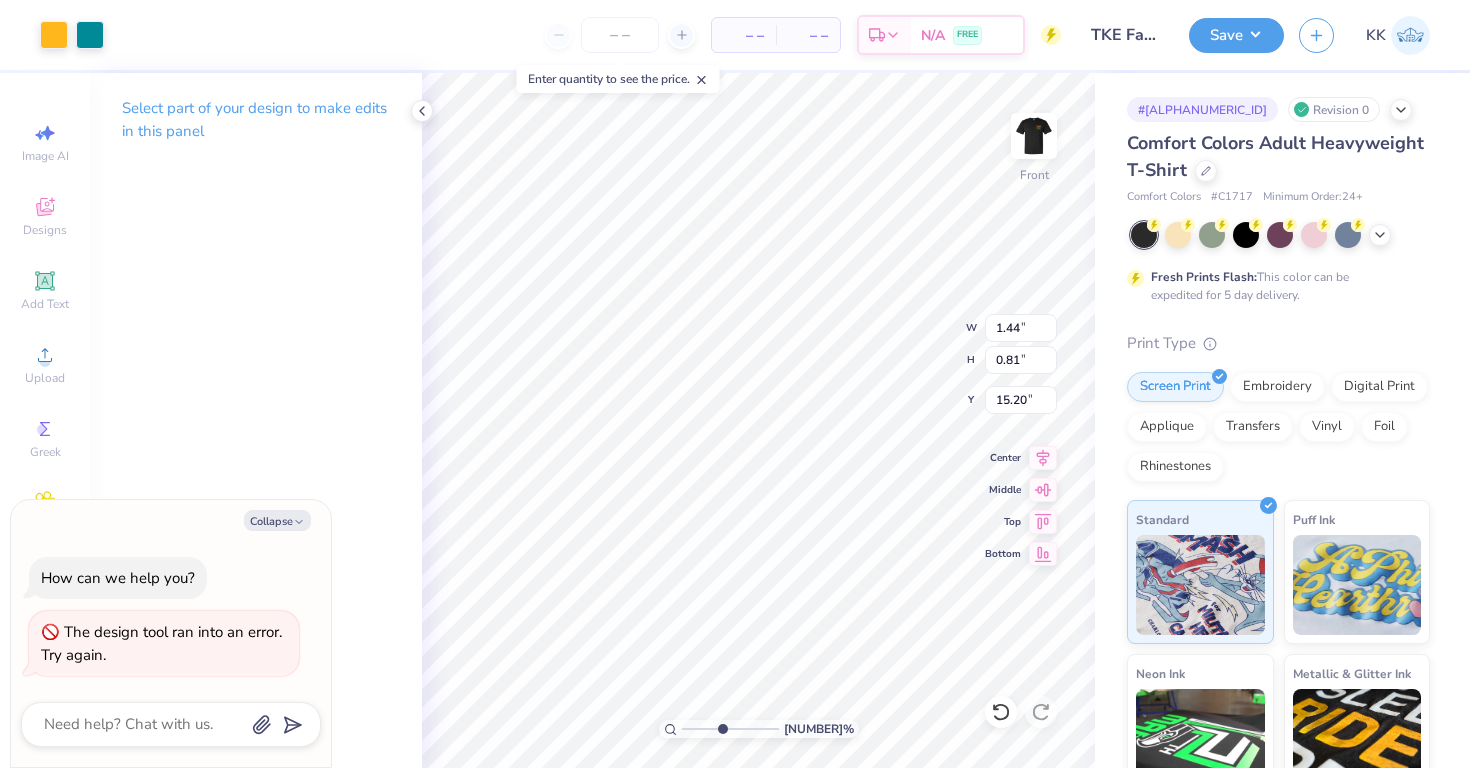 type on "4.75" 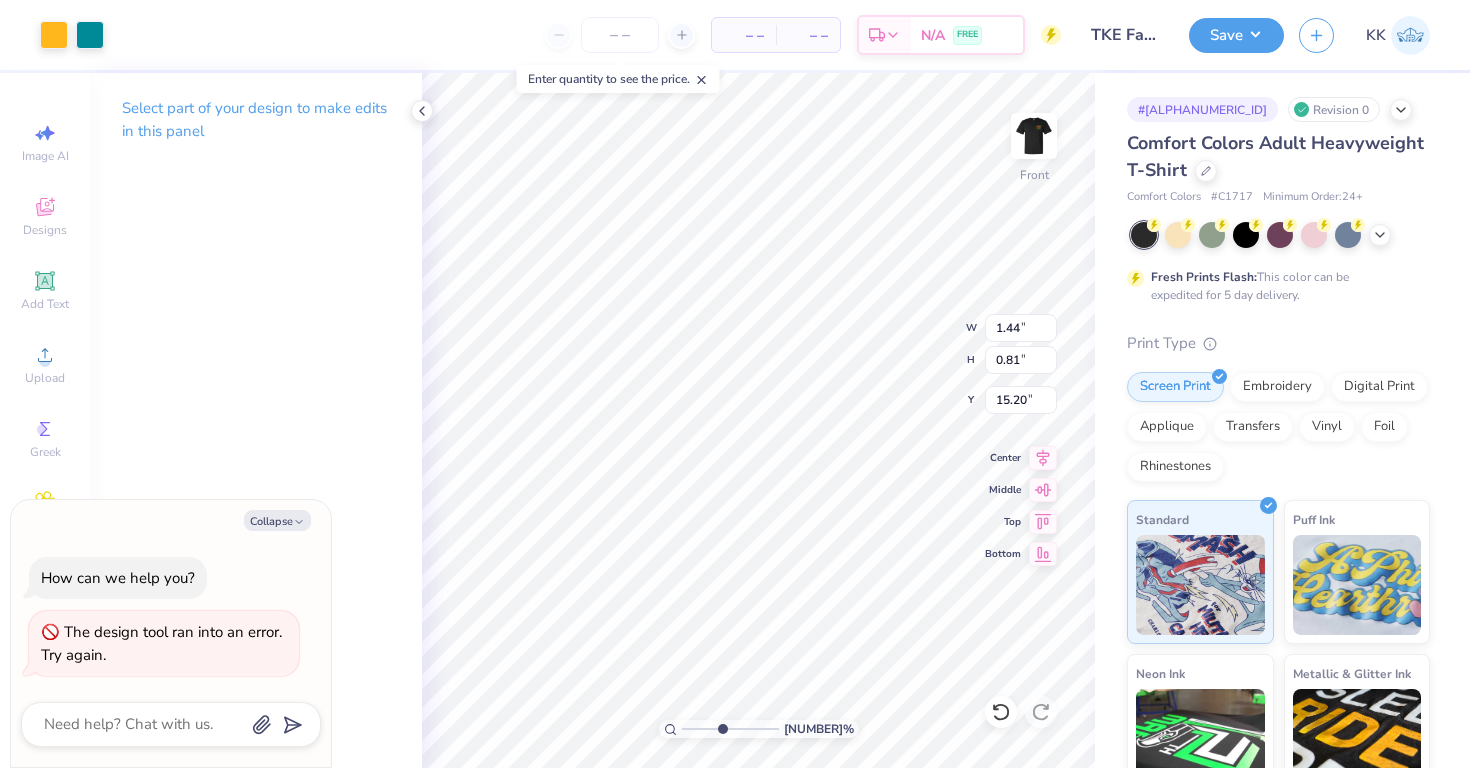 type on "x" 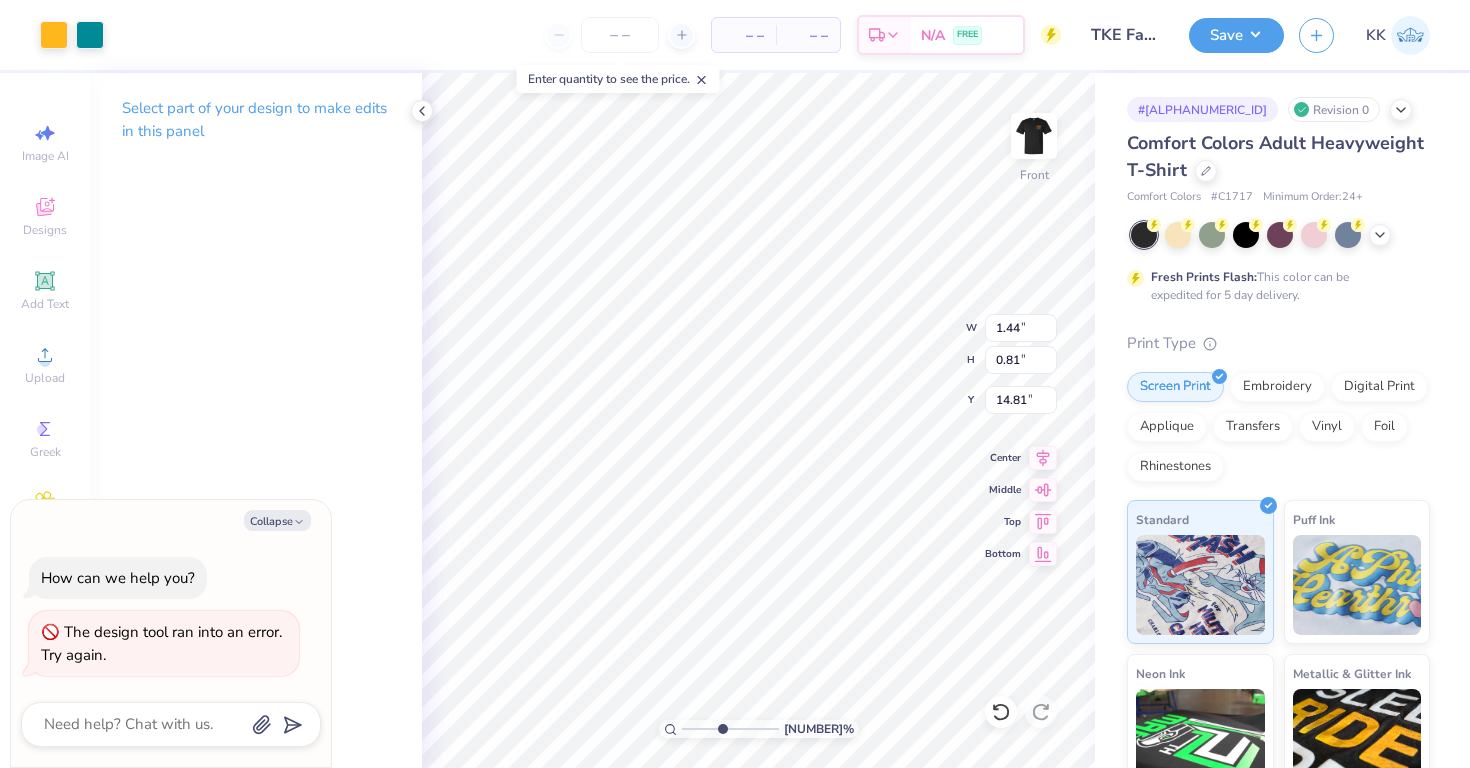 type on "x" 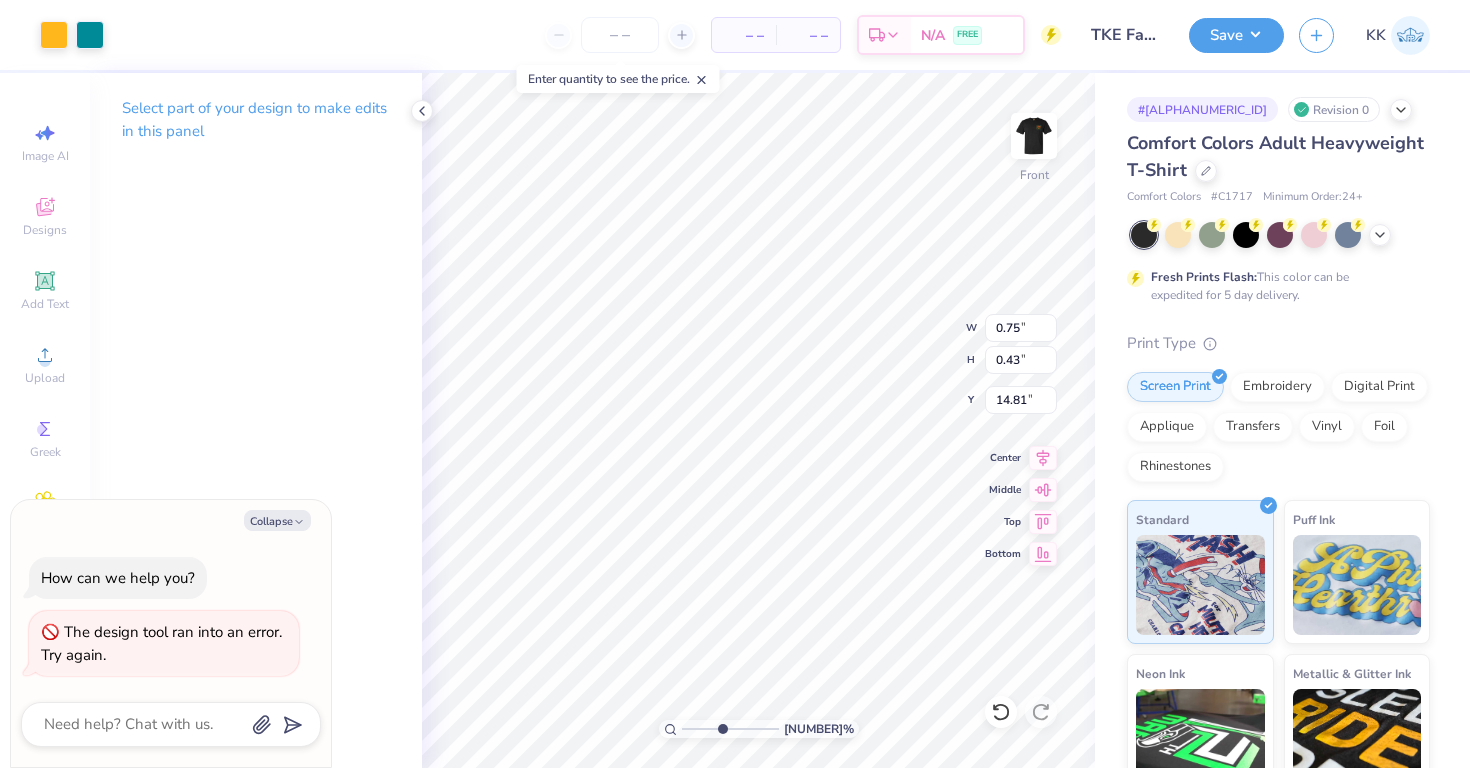 type on "x" 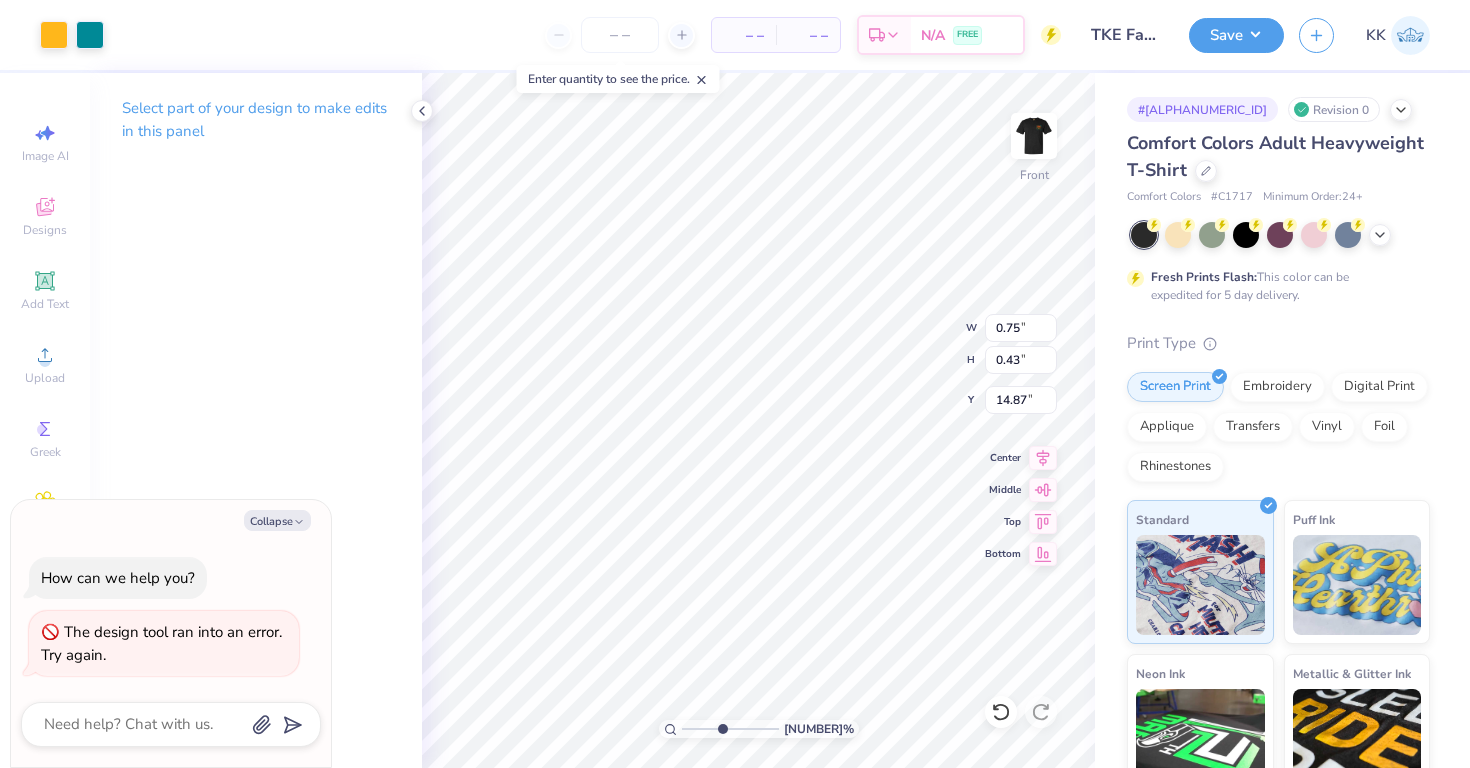 type on "x" 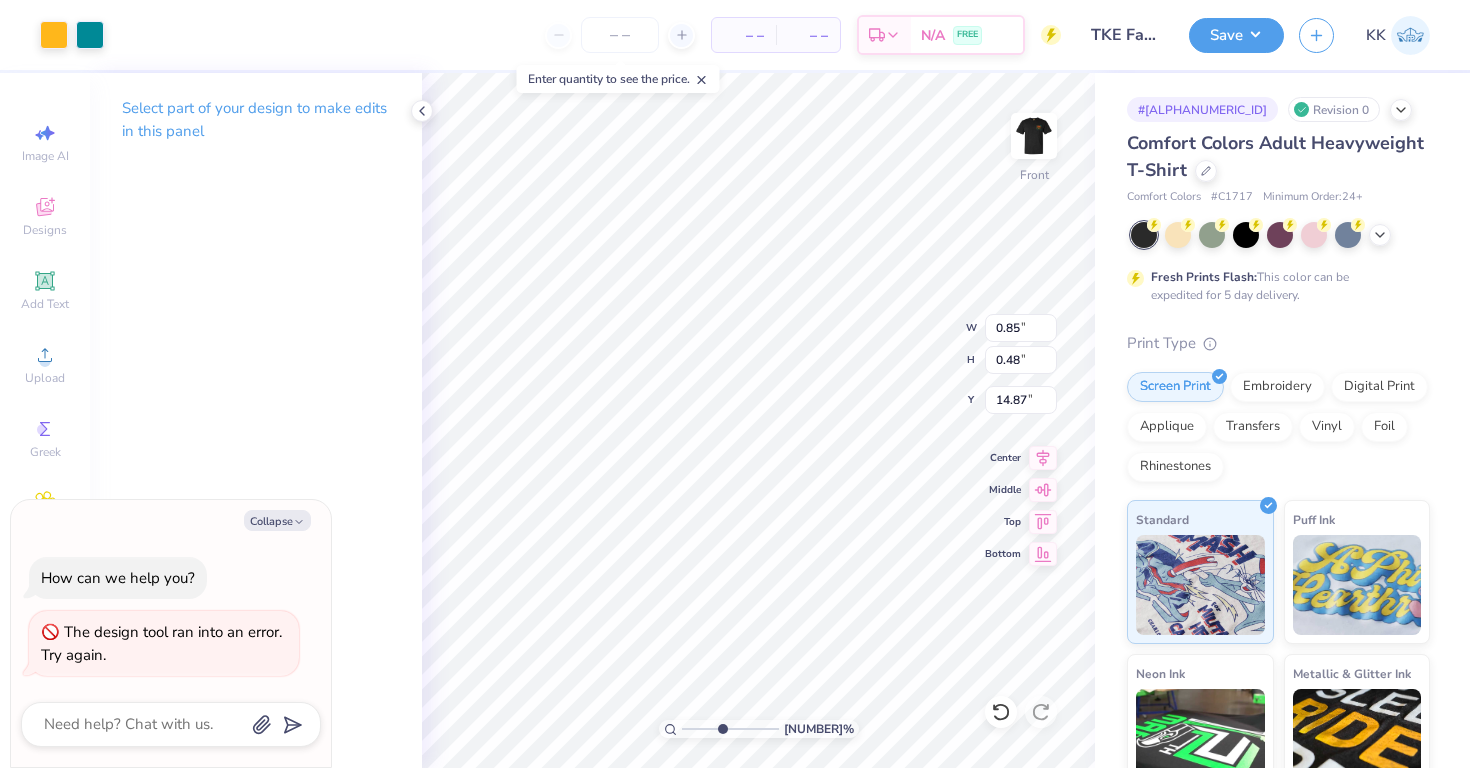 type on "x" 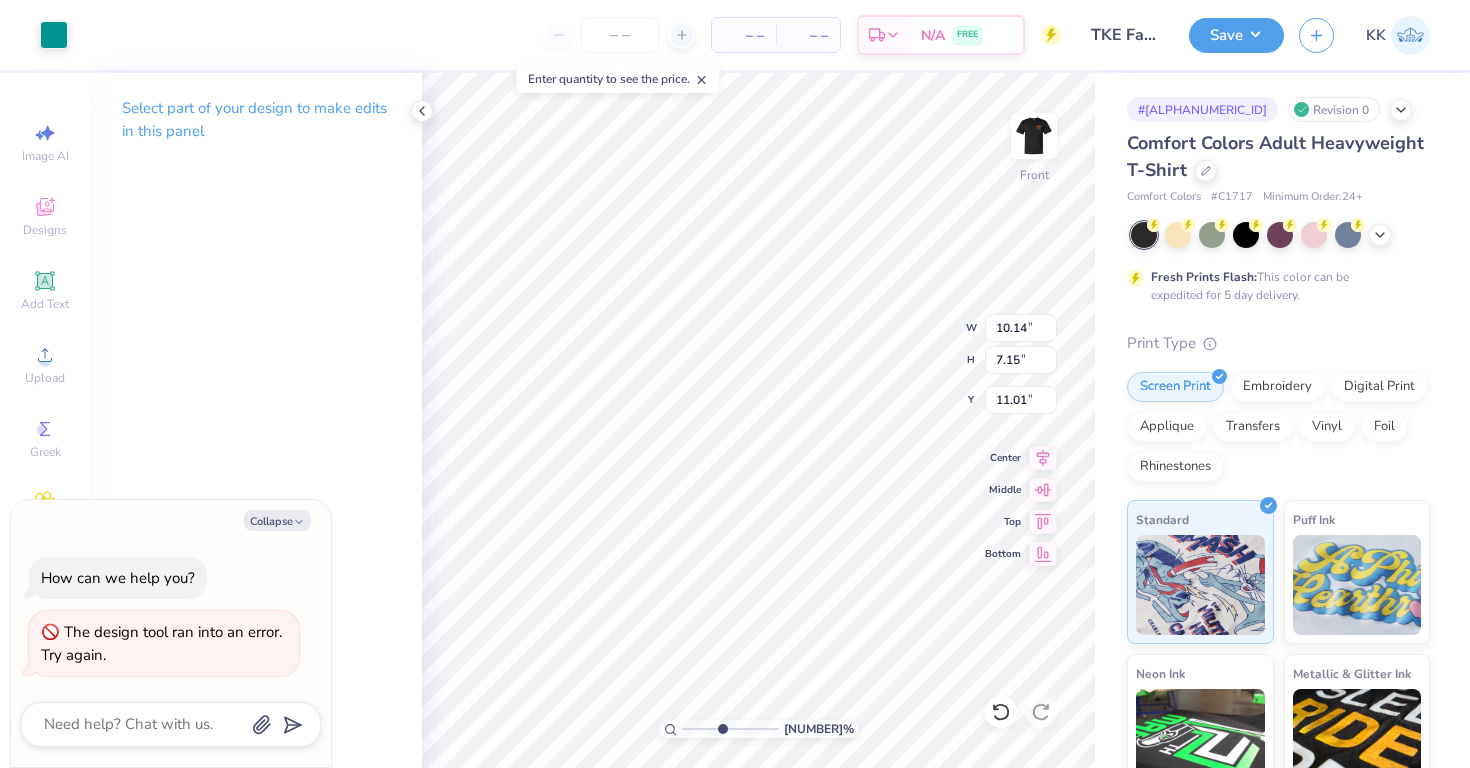 type on "x" 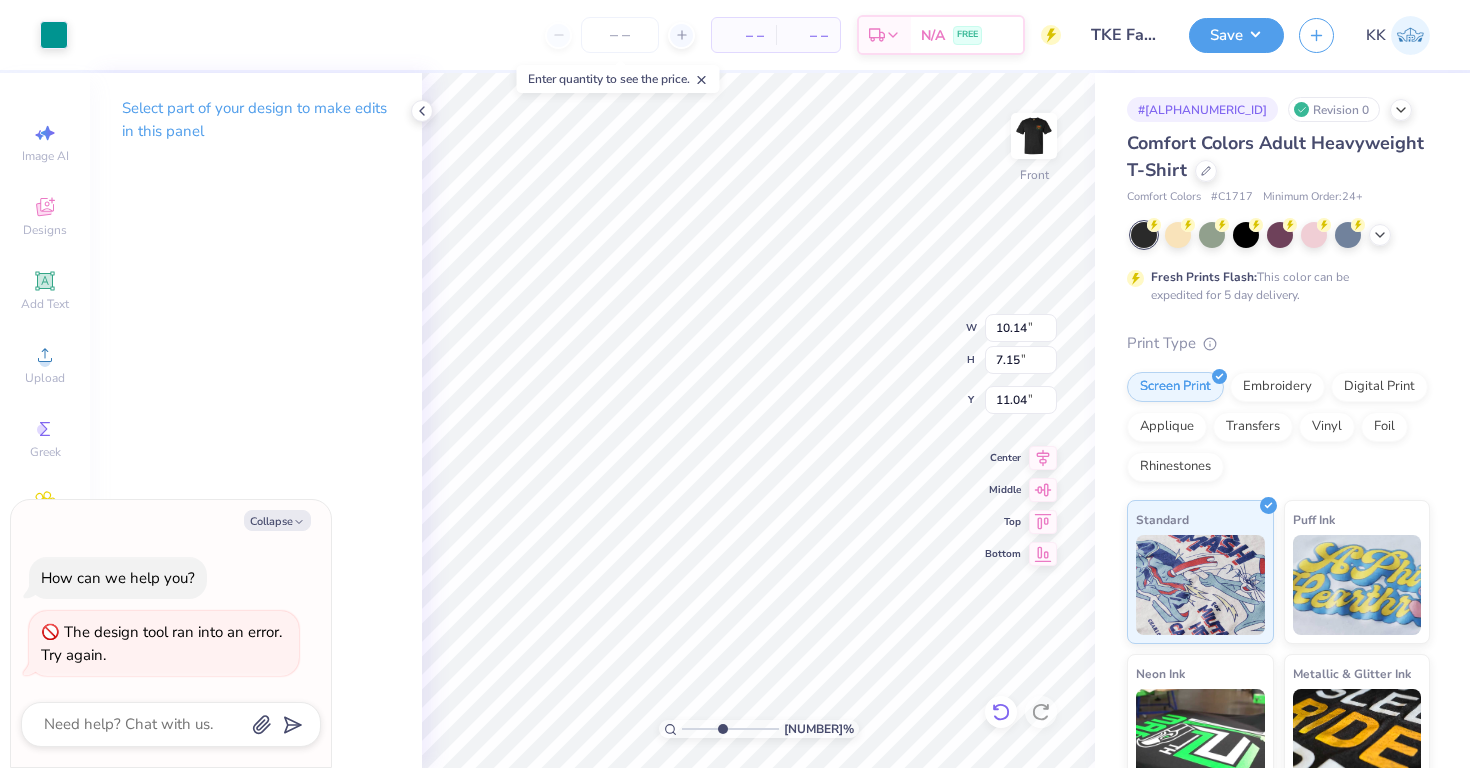 click at bounding box center [1001, 712] 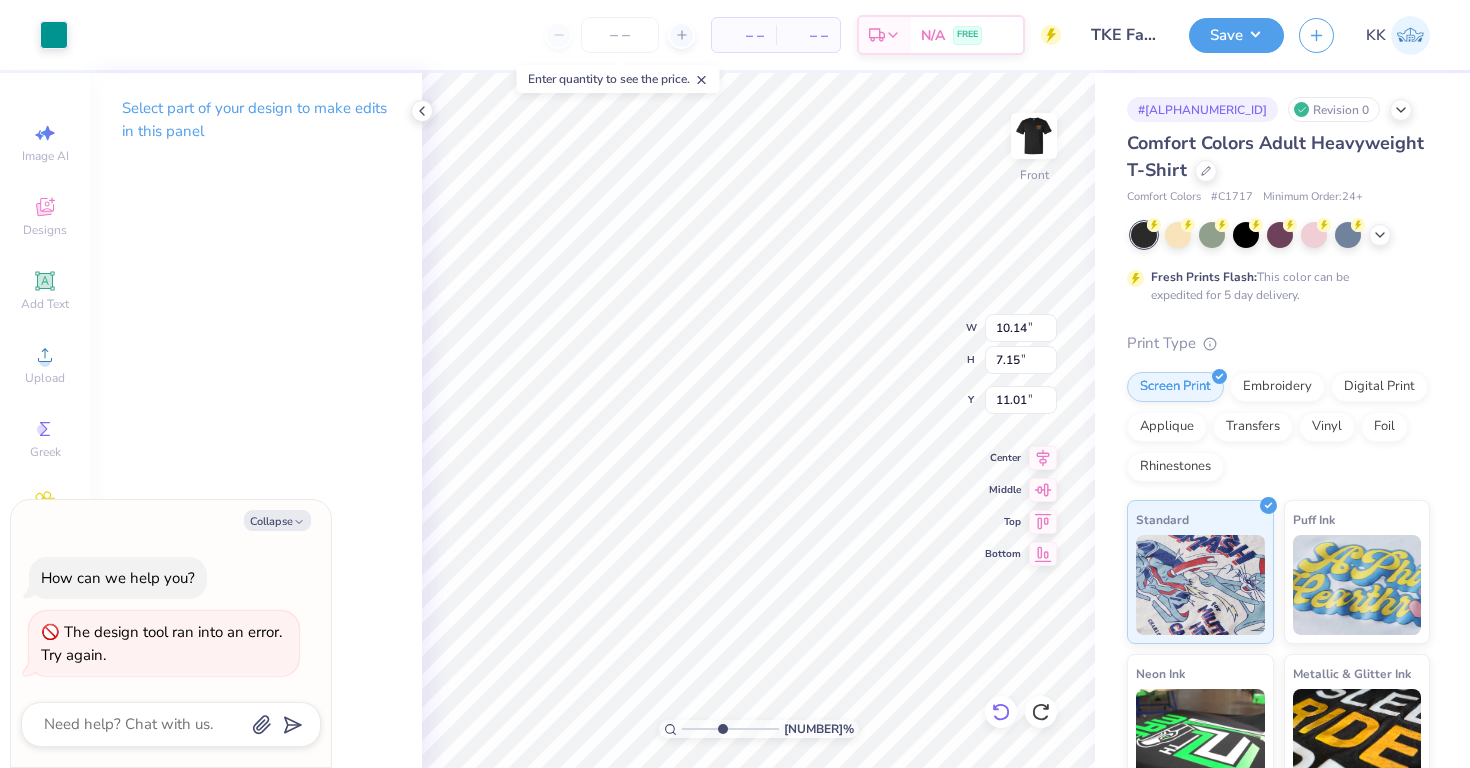 click 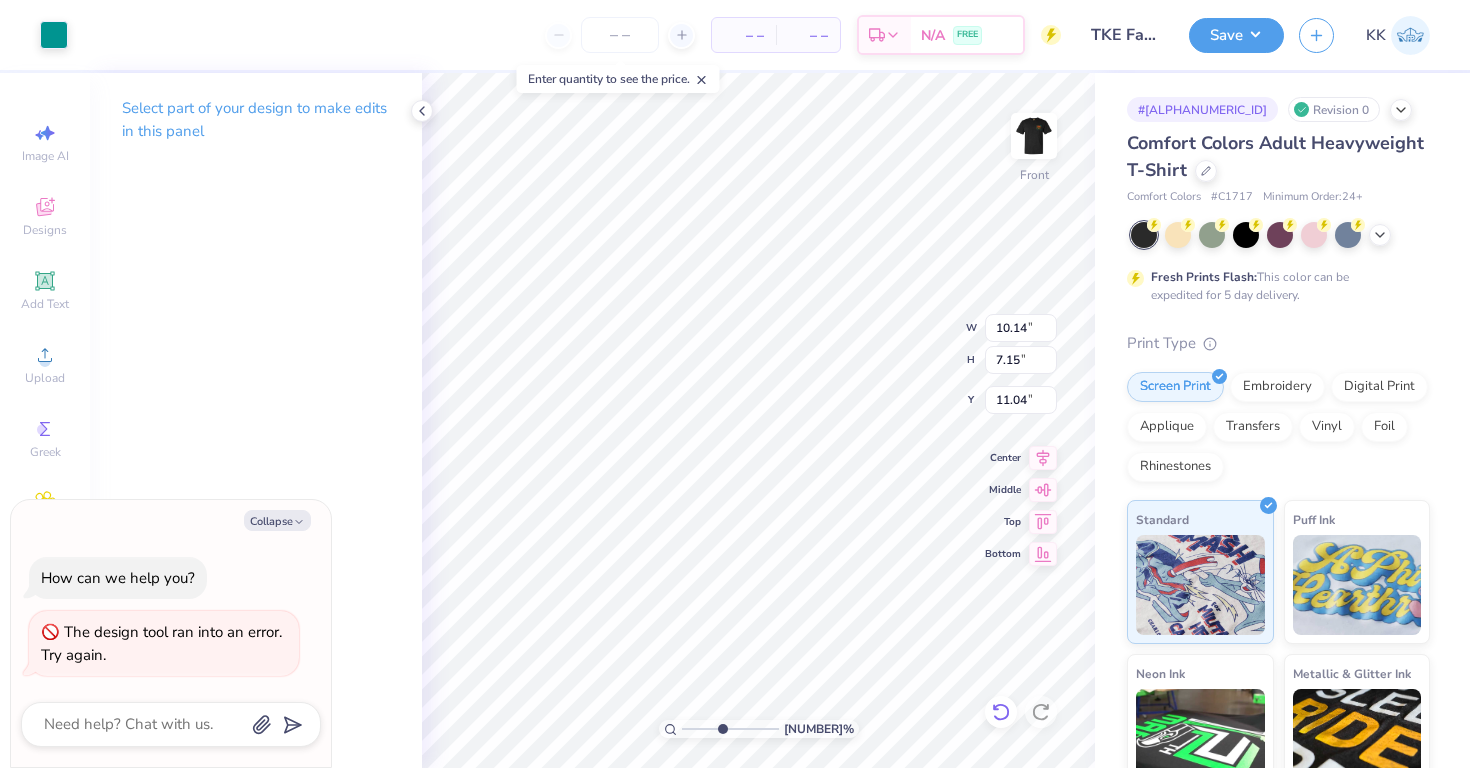click 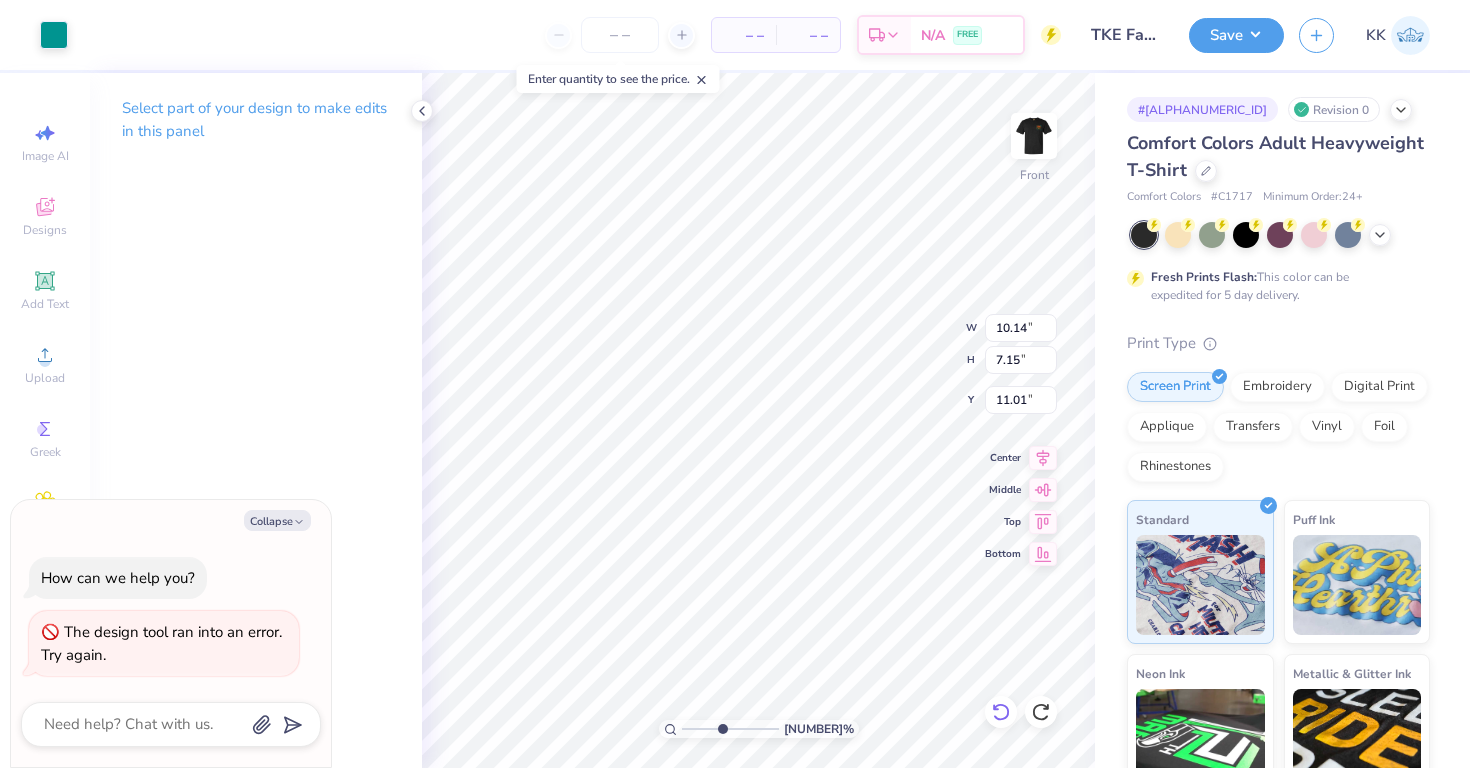 click 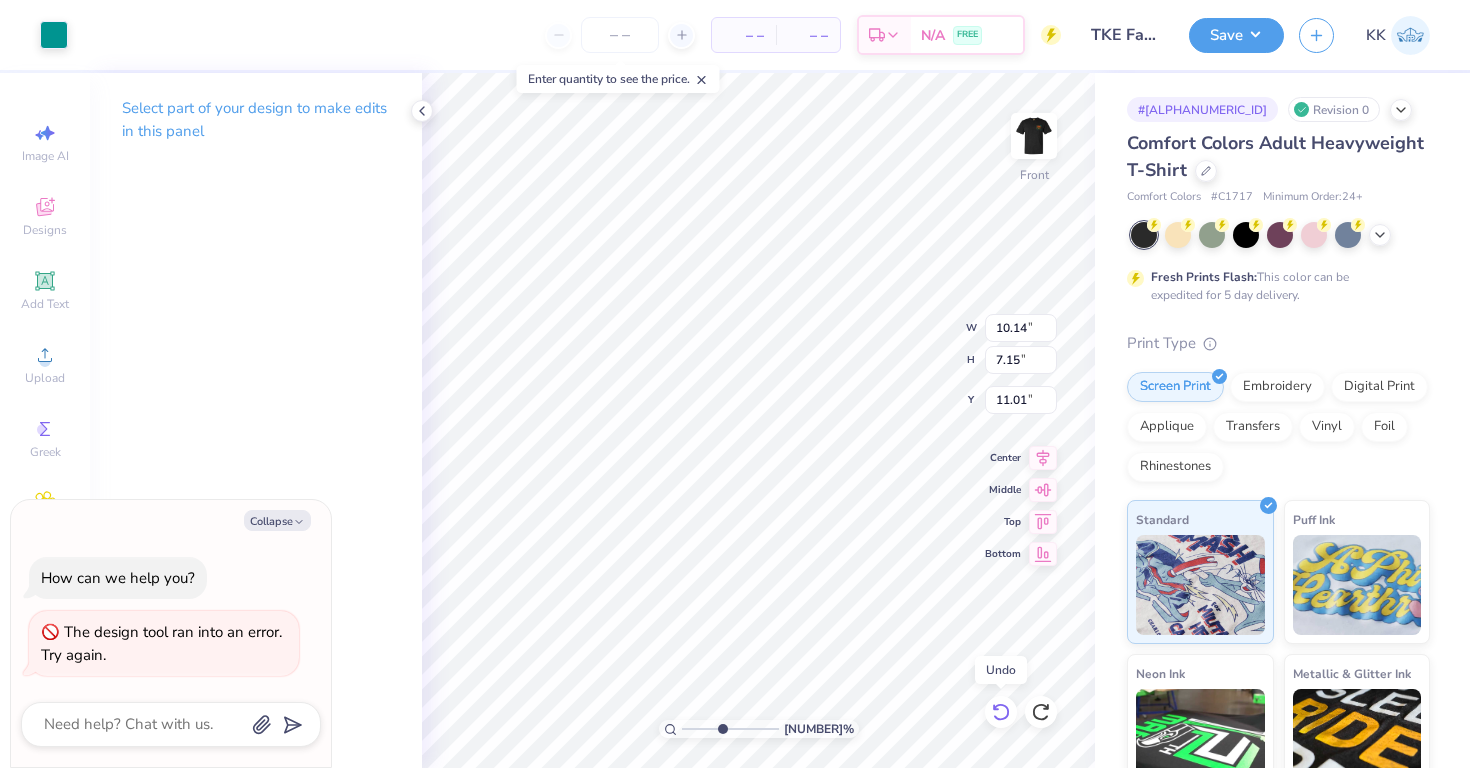 click 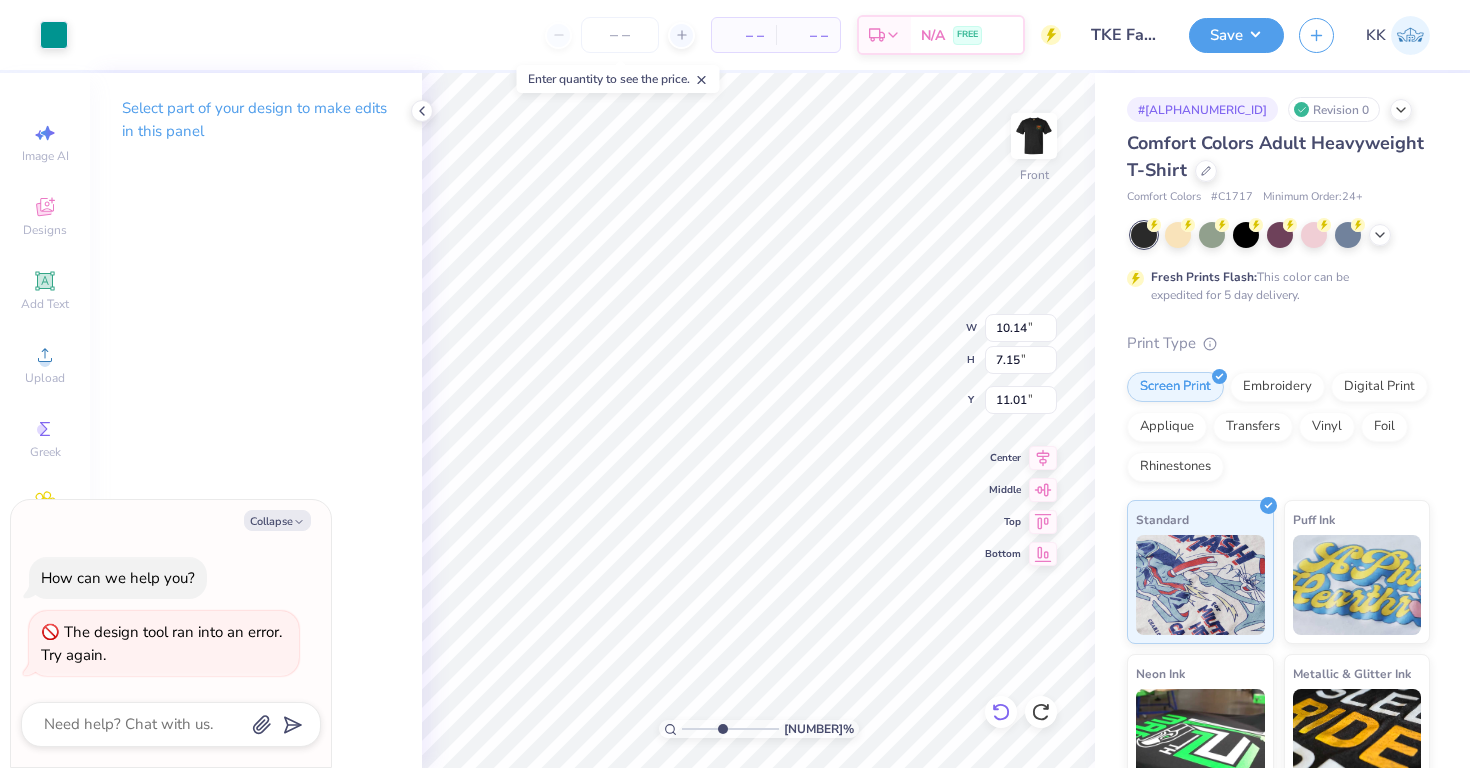 type on "x" 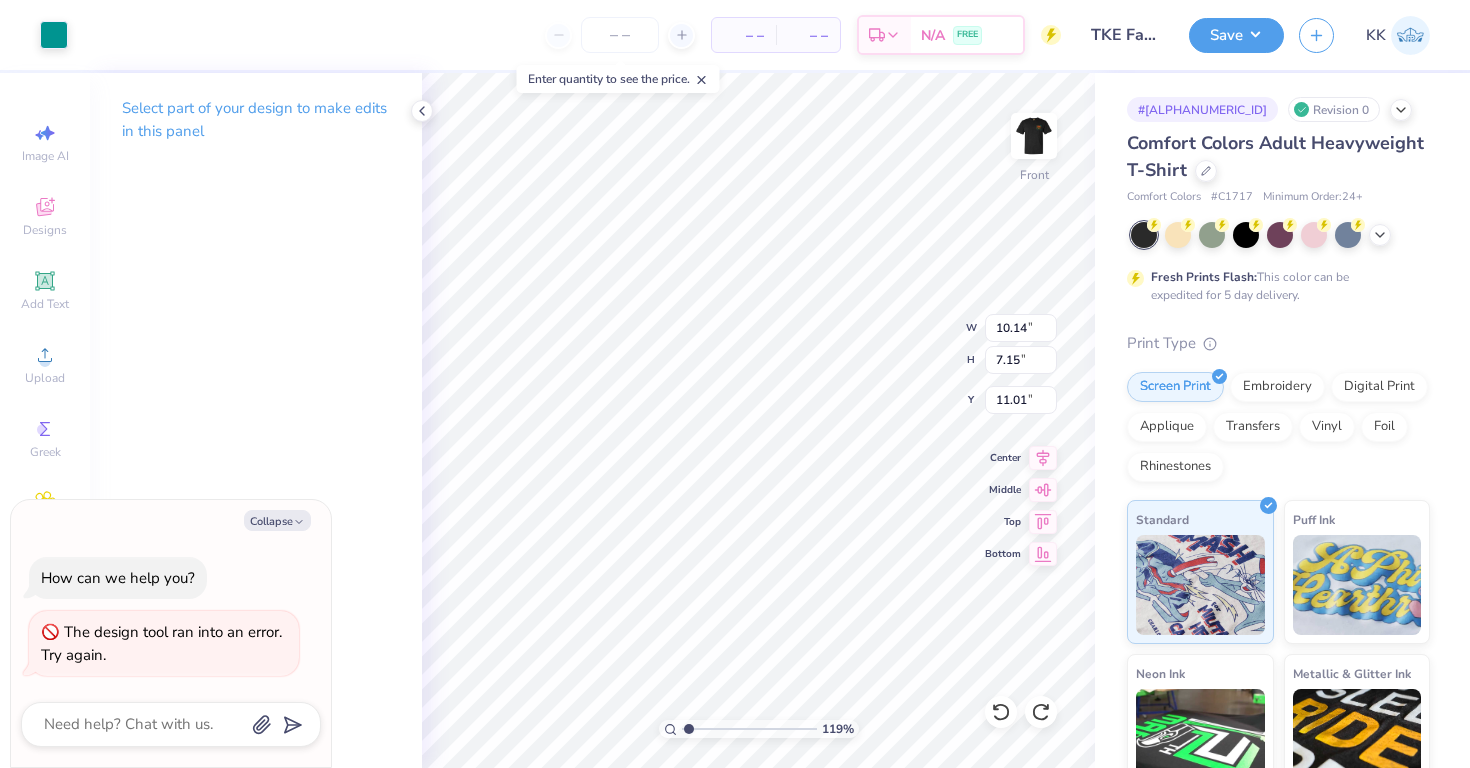 type on "1.19" 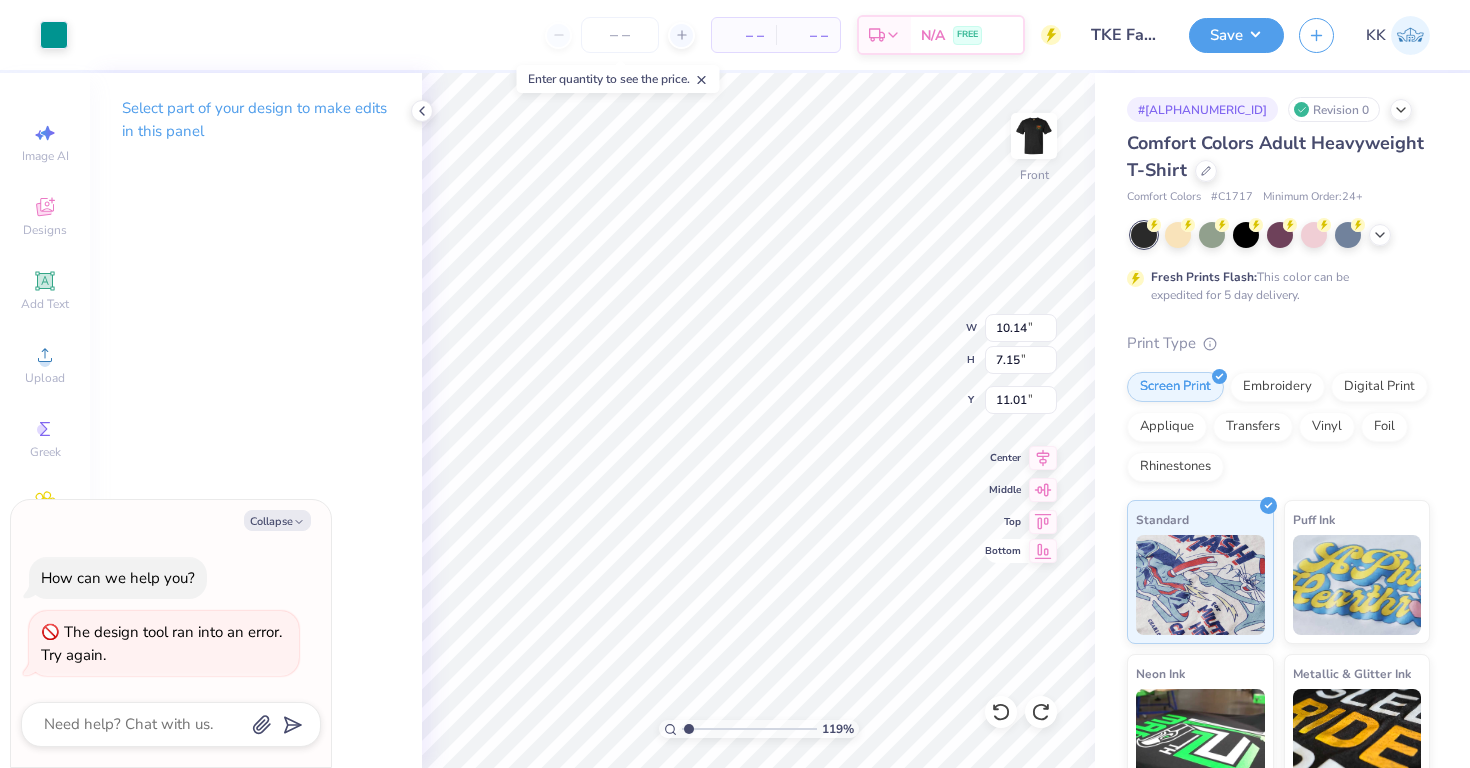 click on "Bottom" at bounding box center (1021, 551) 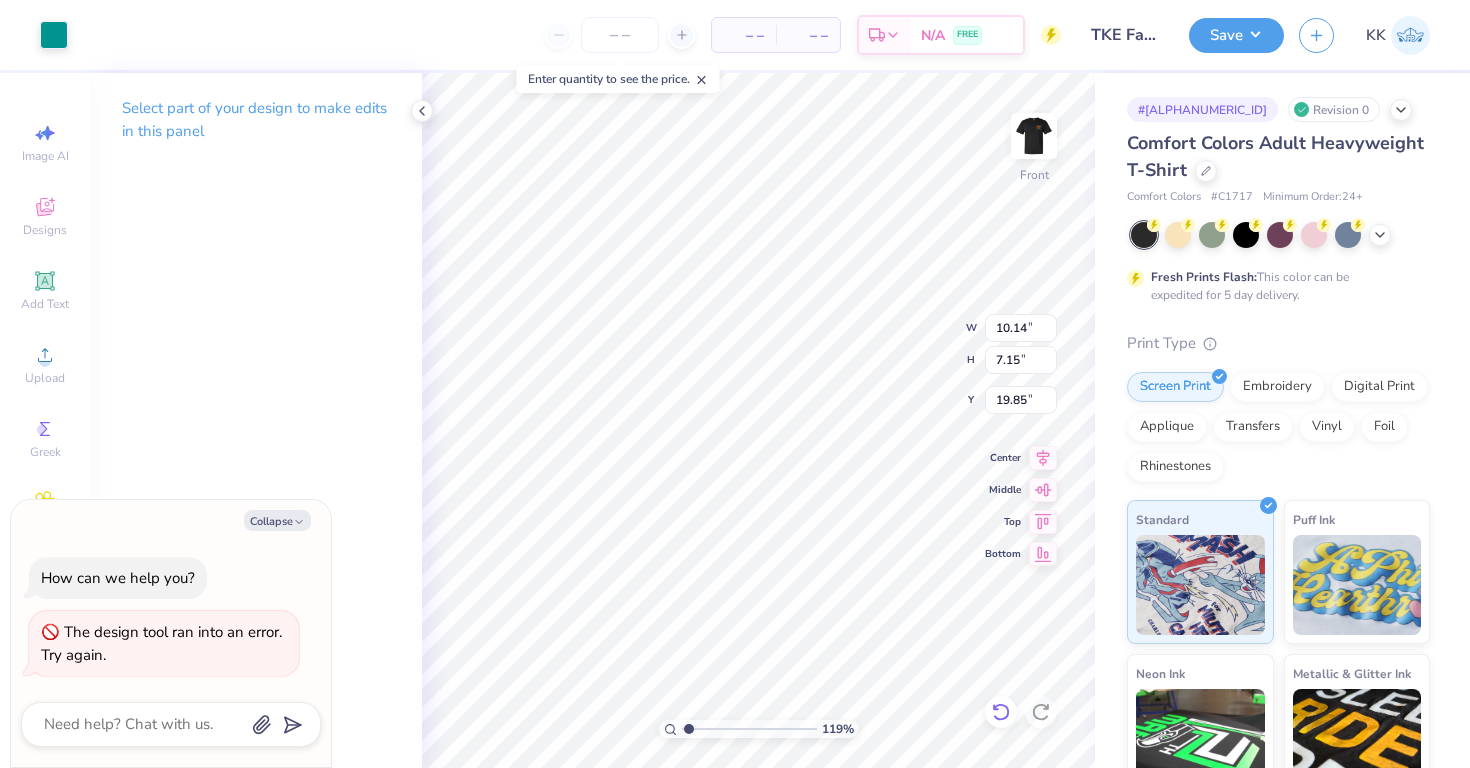 click 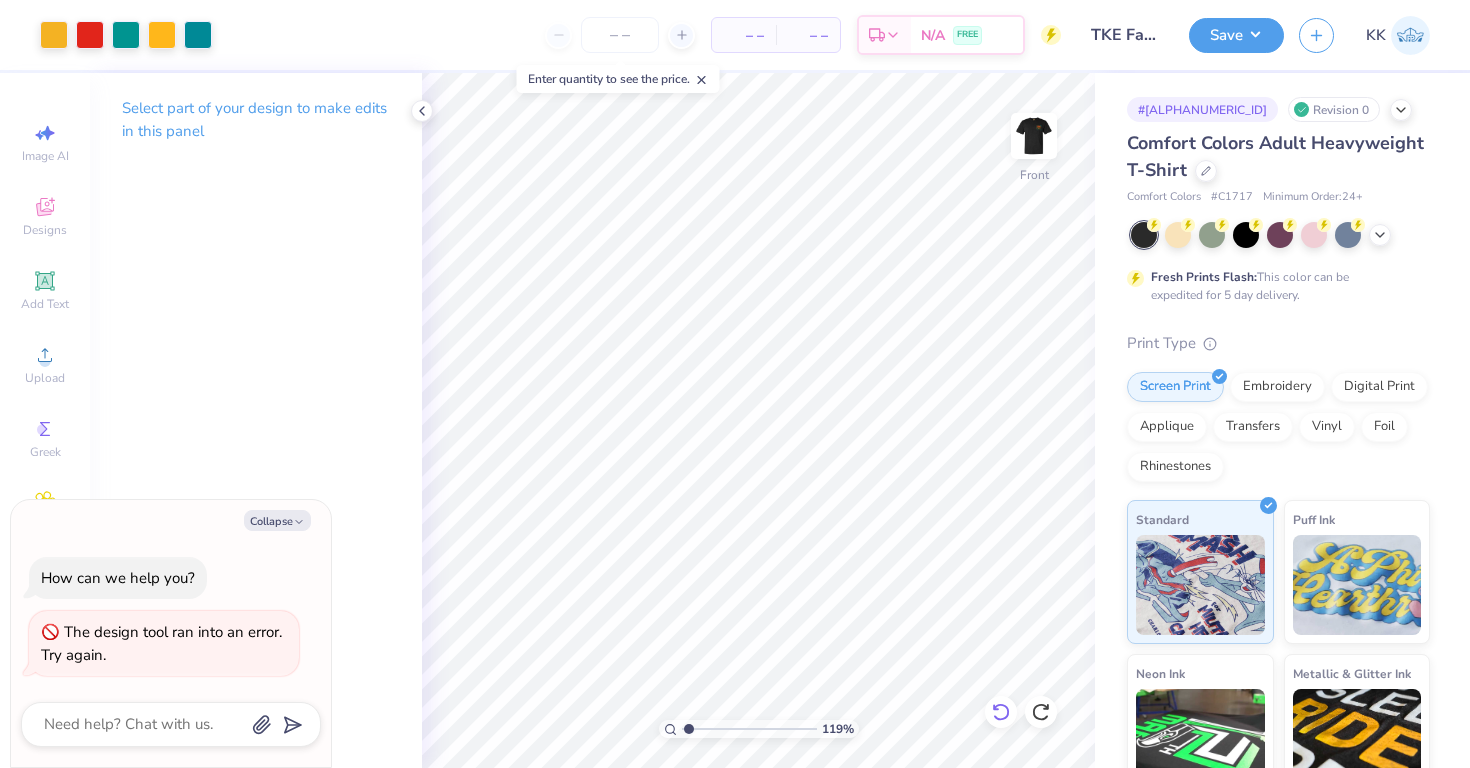 type on "x" 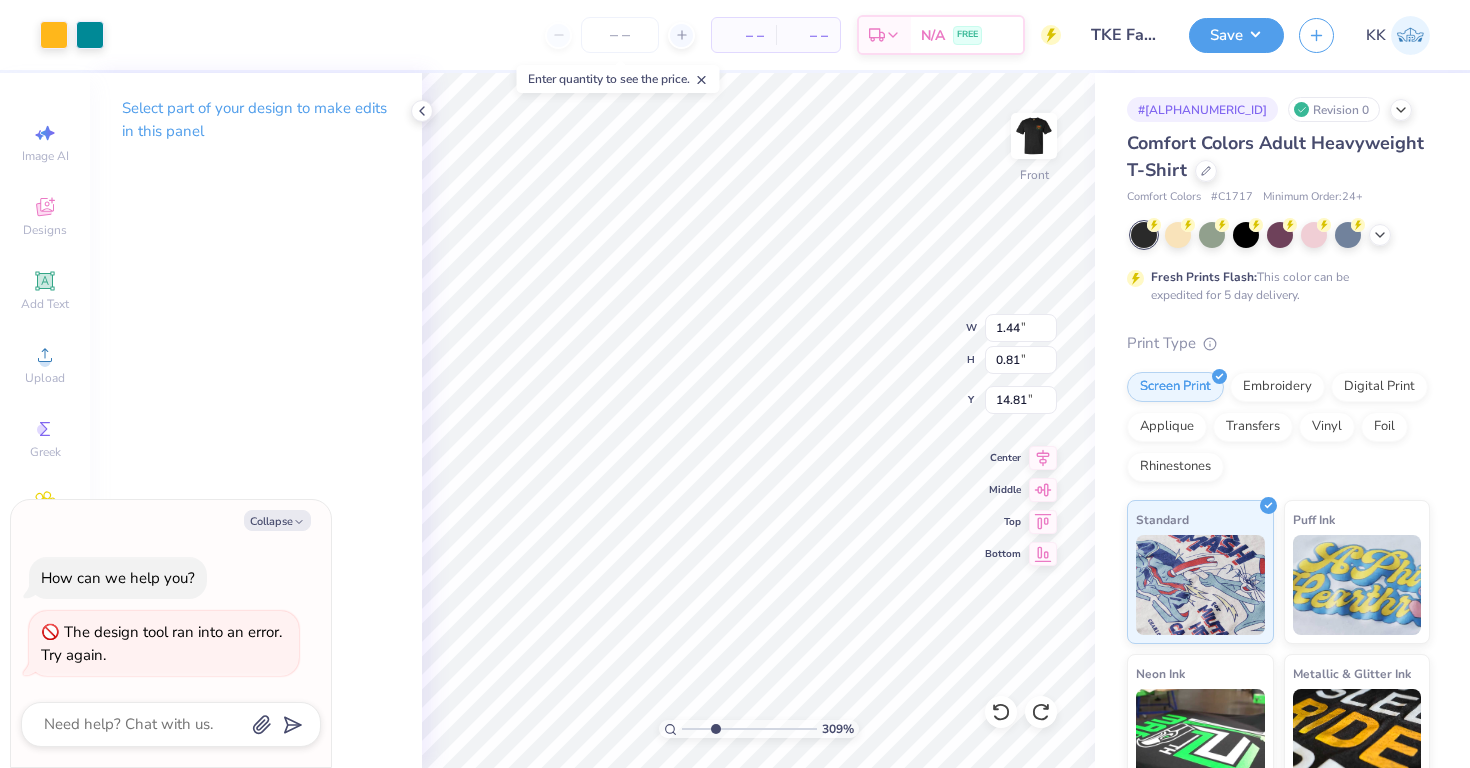 type on "3.09" 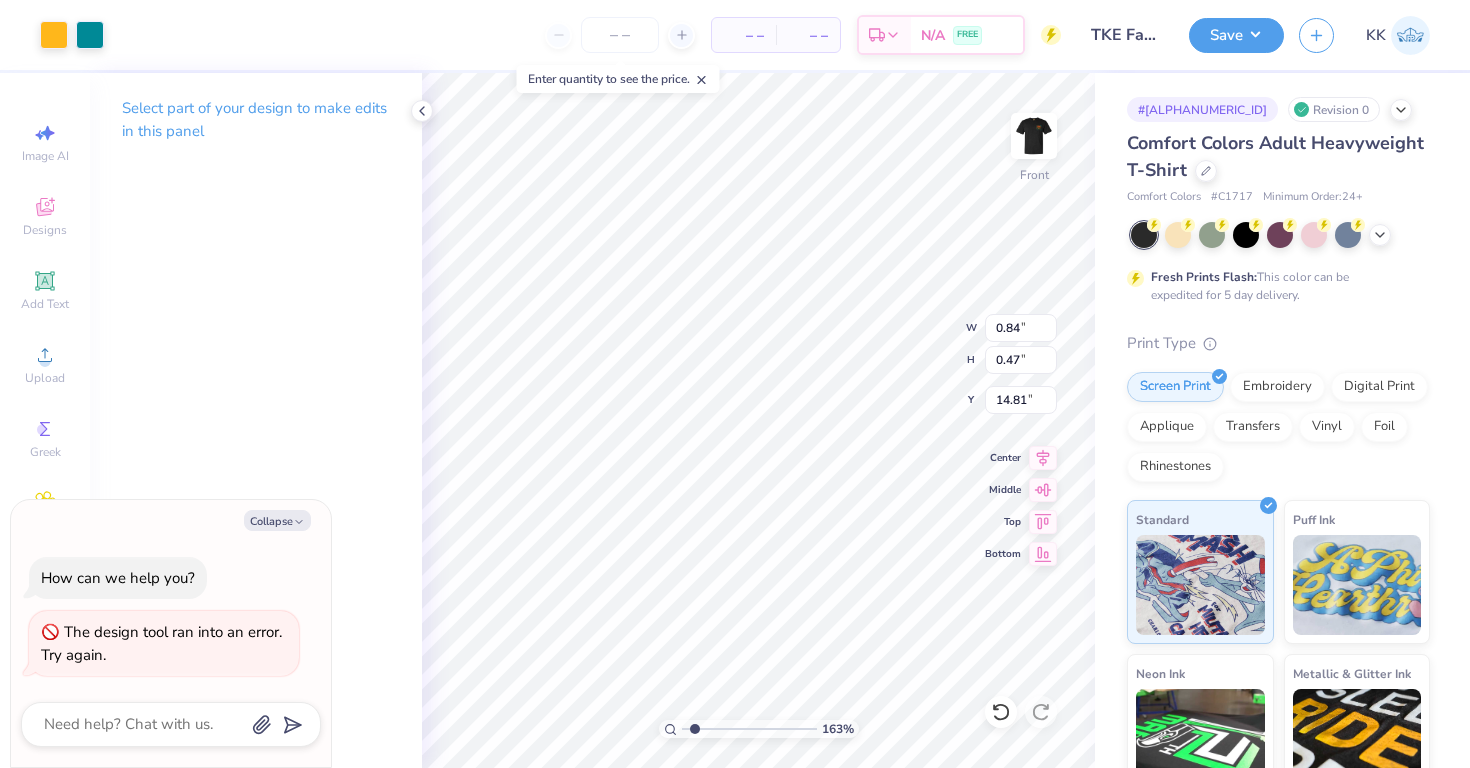 type on "1.63" 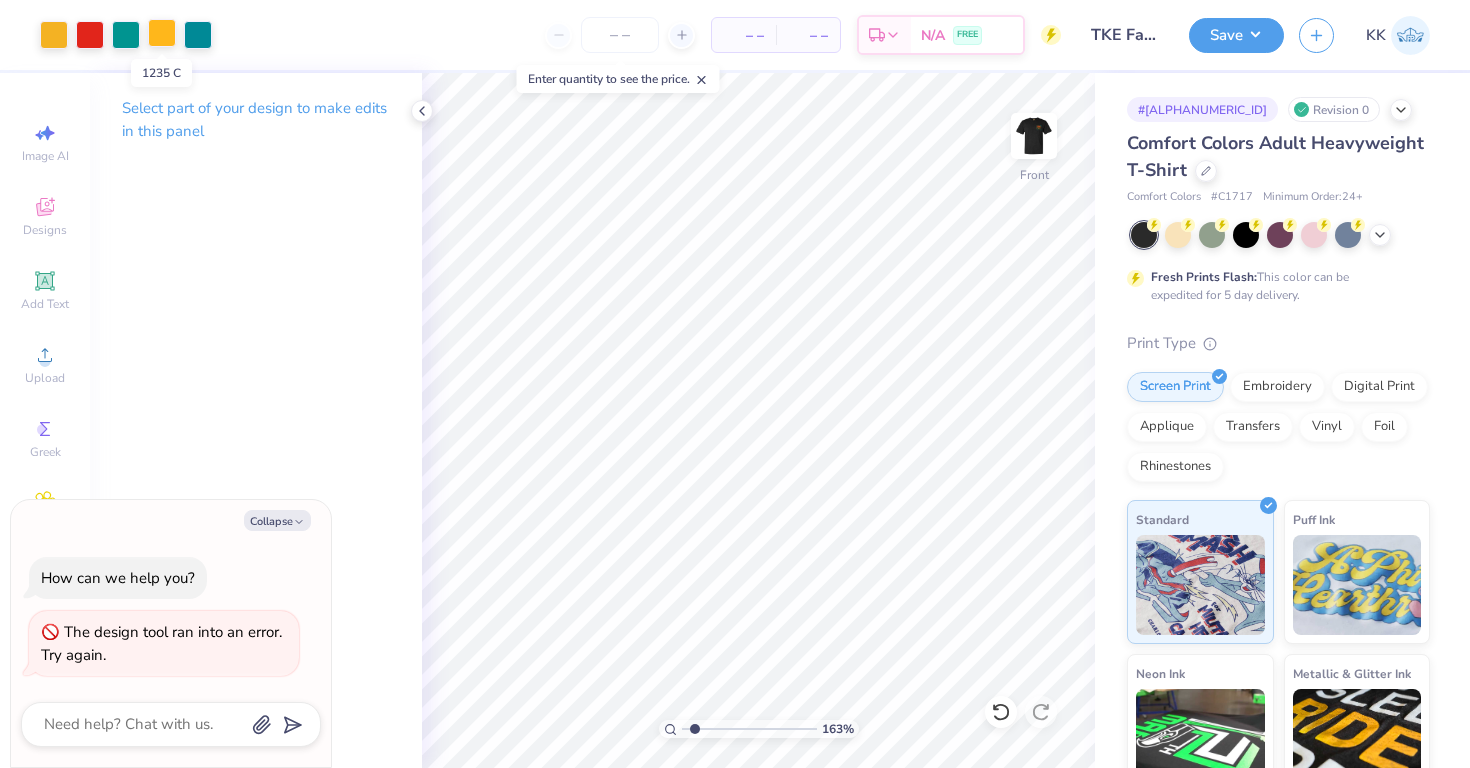 click at bounding box center (162, 33) 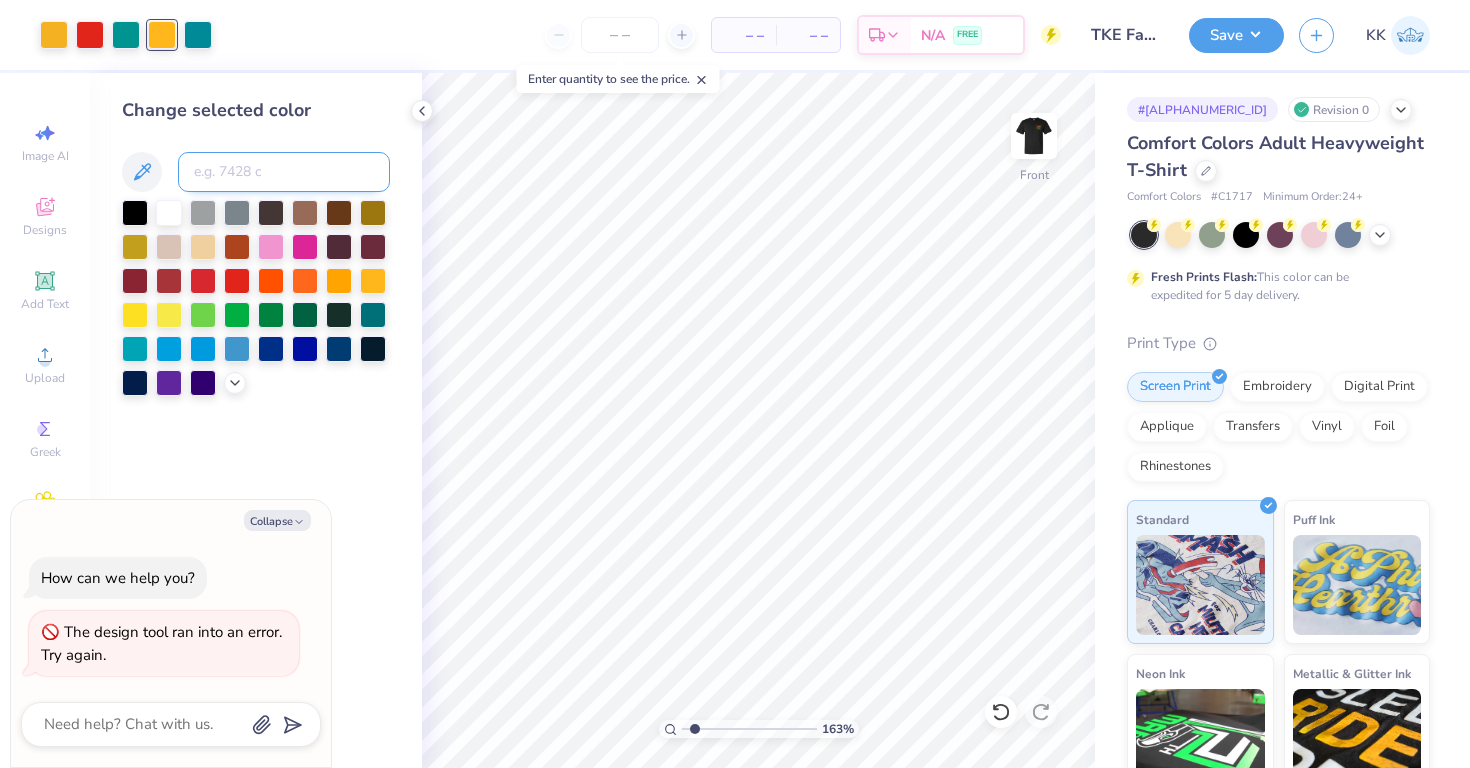 click at bounding box center (284, 172) 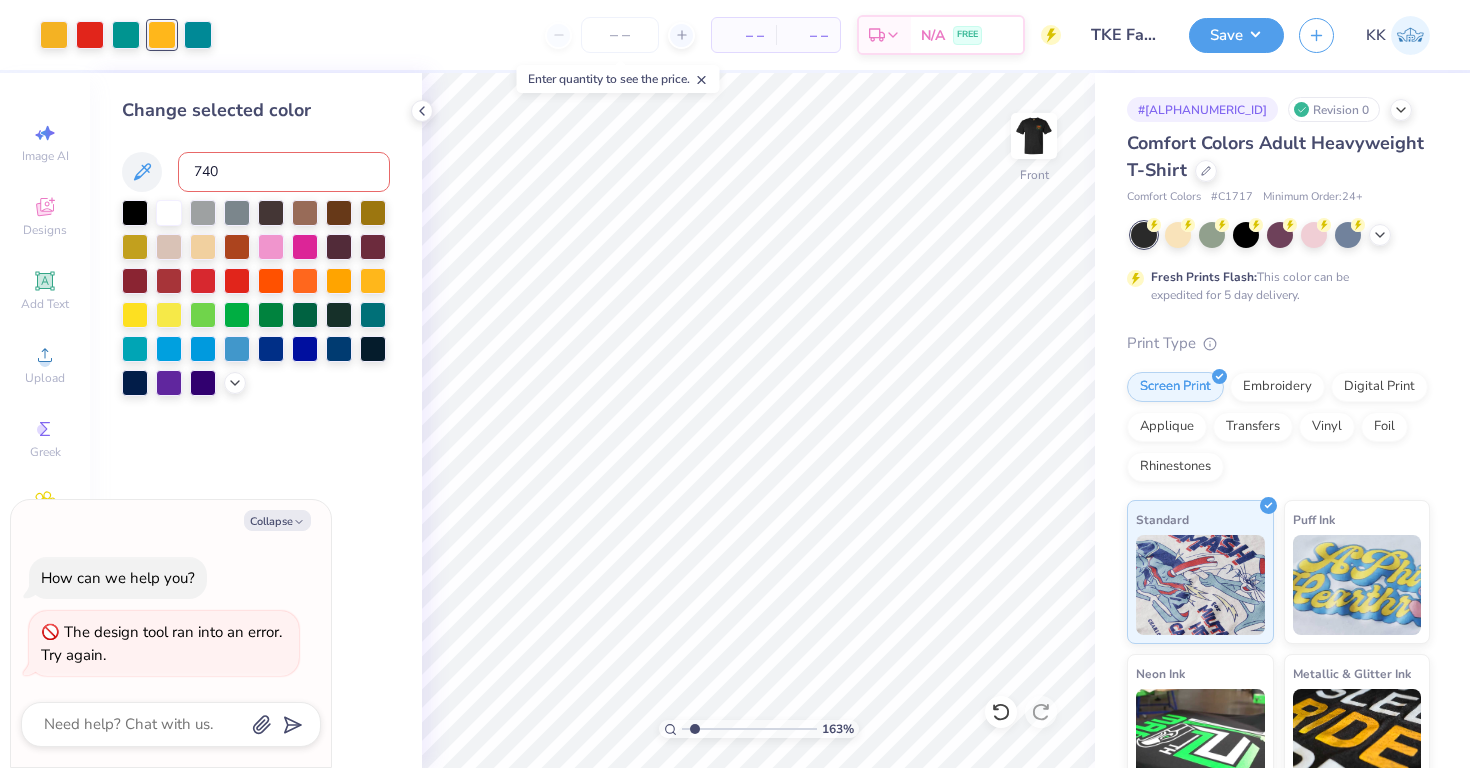 type on "[NUMBER]" 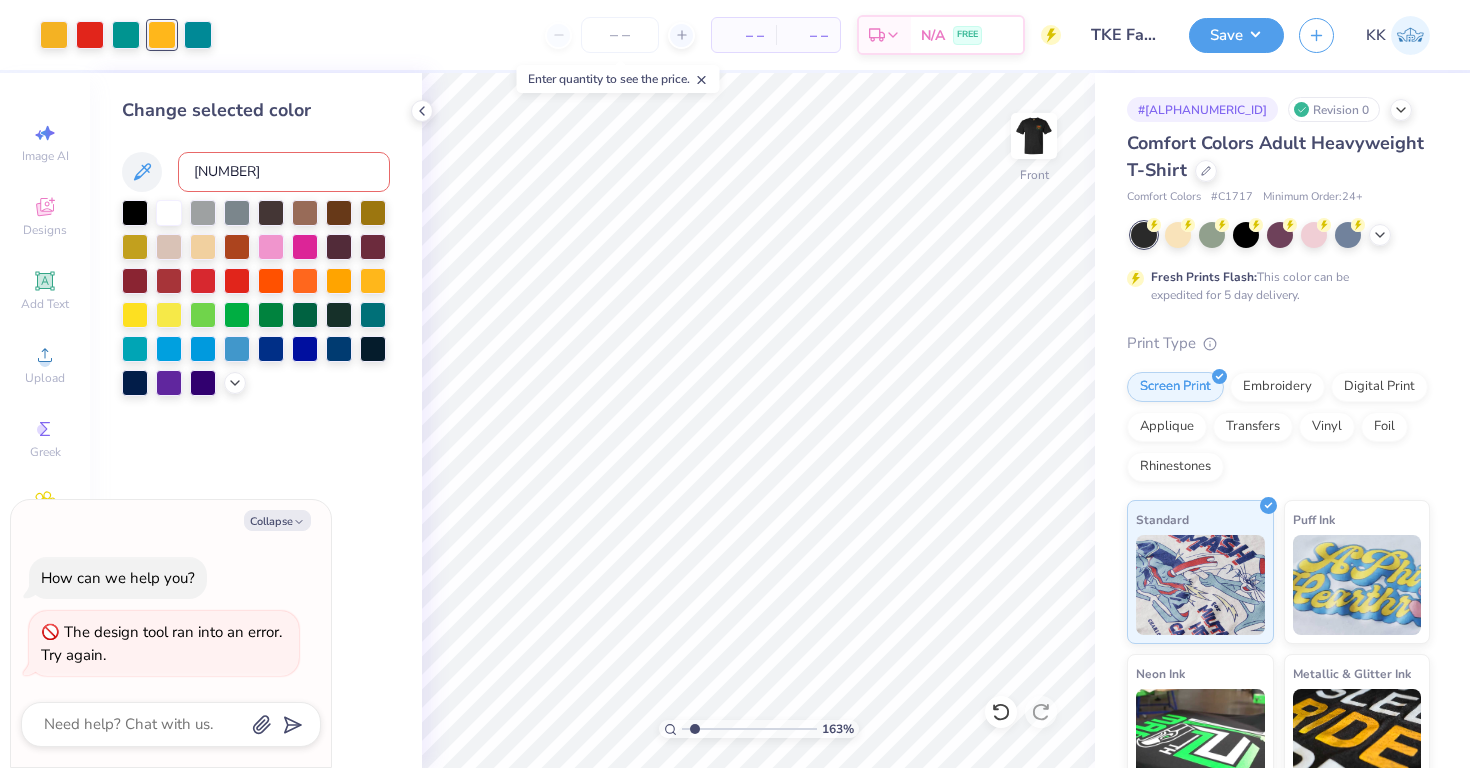 type 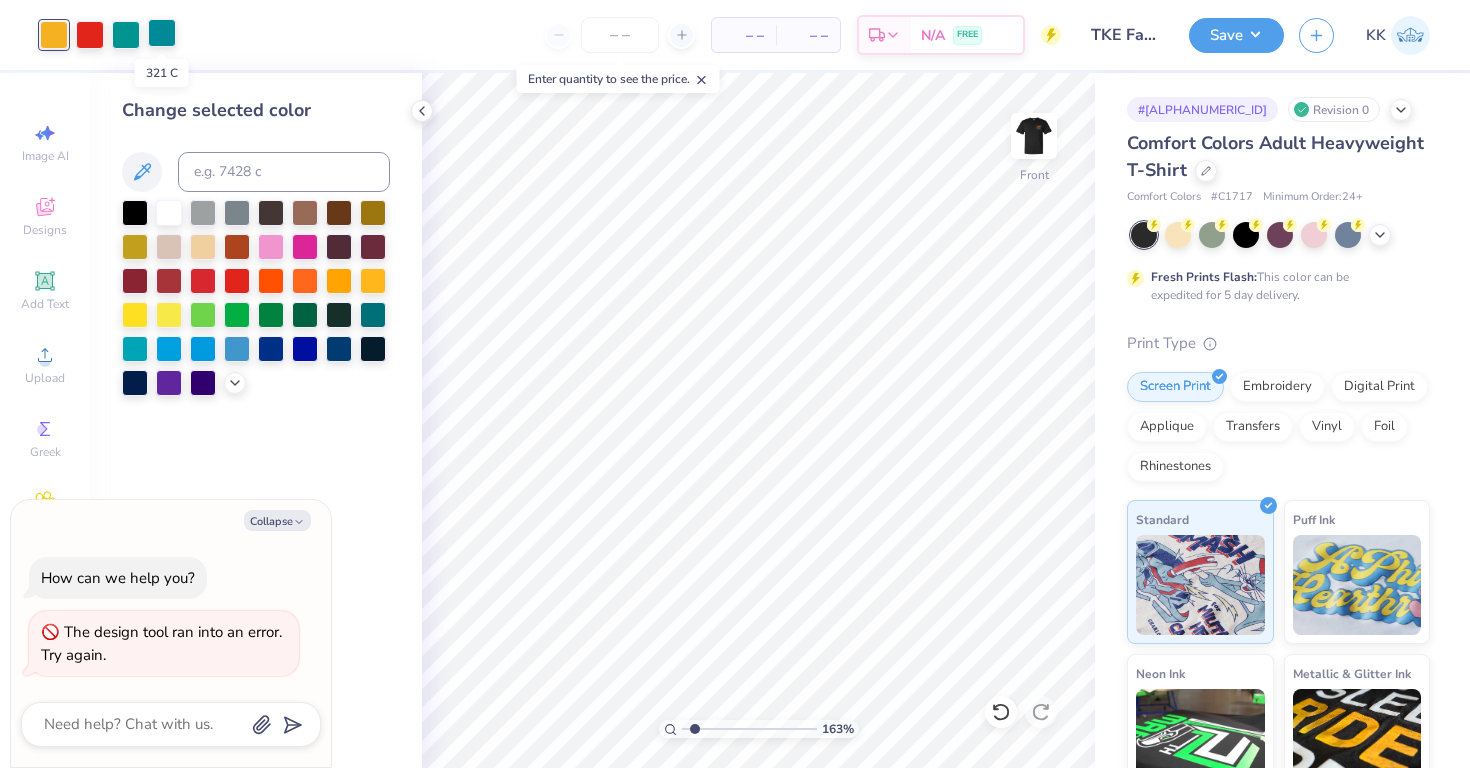 click at bounding box center [162, 33] 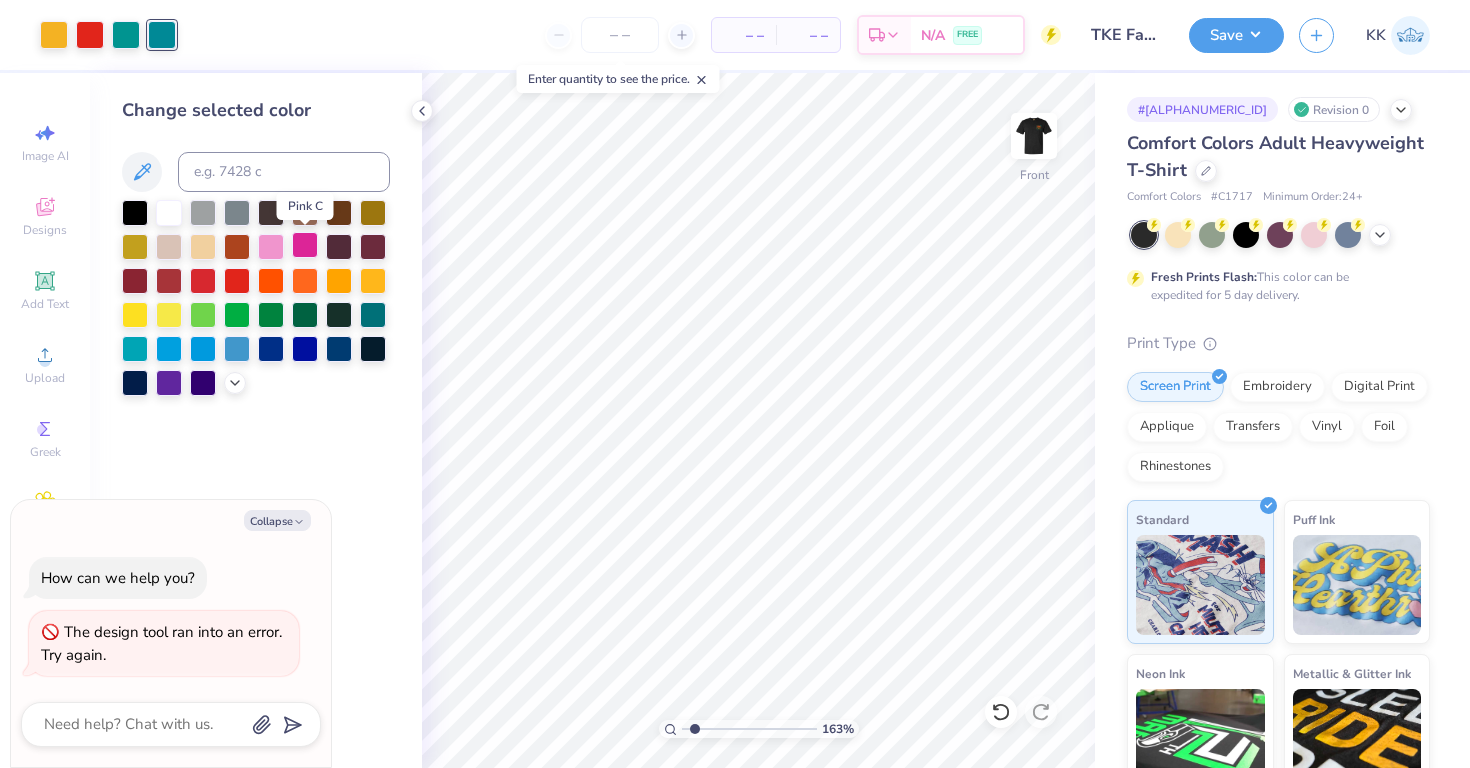 click at bounding box center (305, 245) 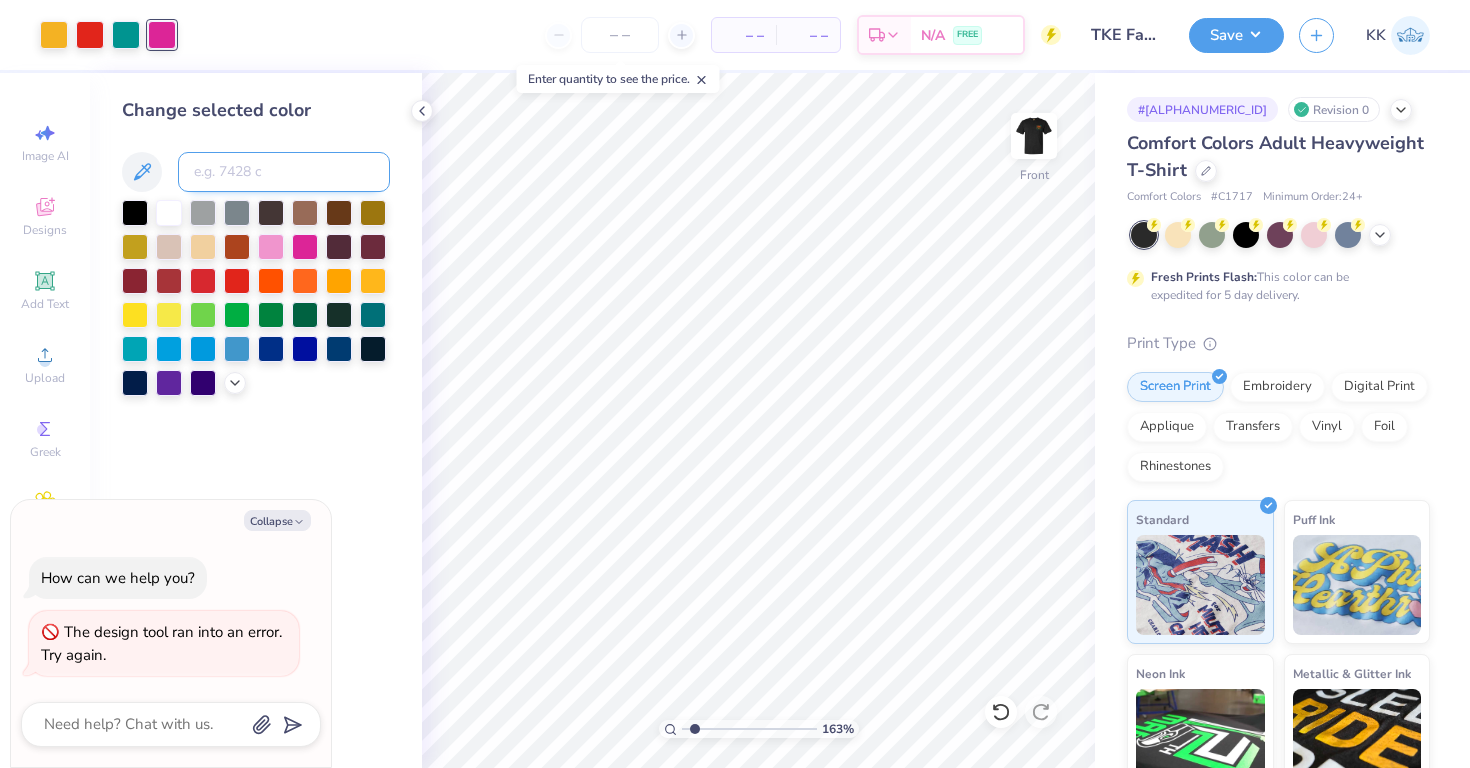 click at bounding box center [284, 172] 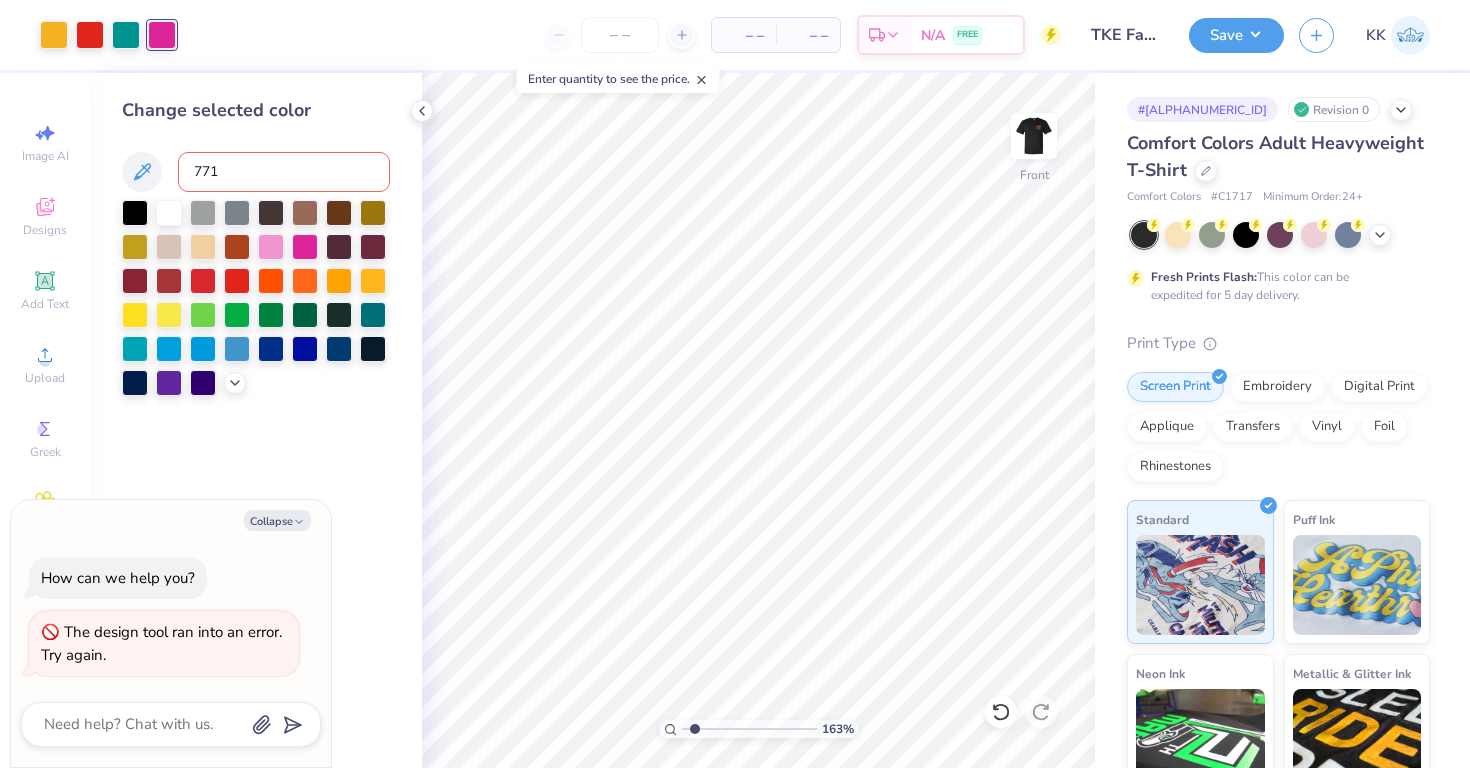 type on "[NUMBER]" 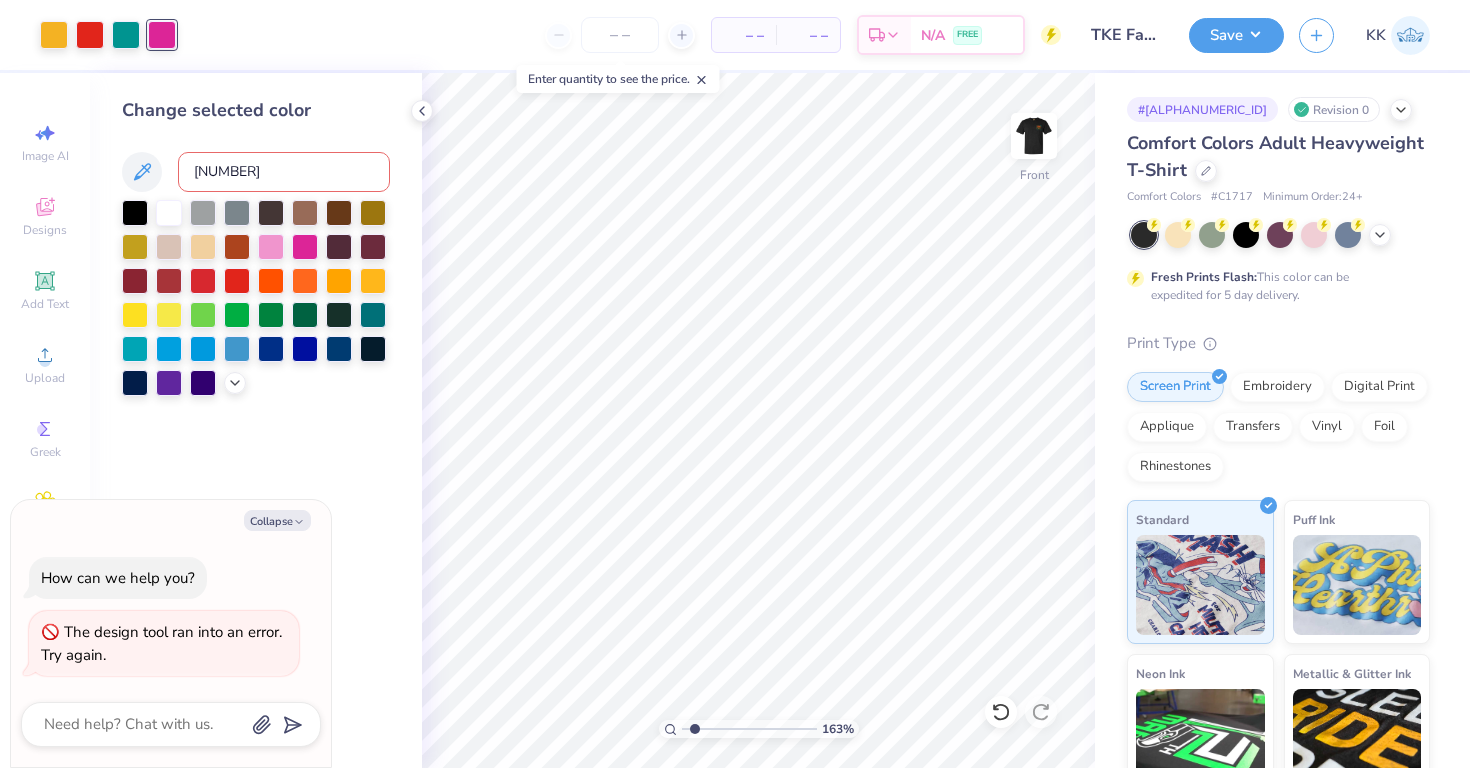 type 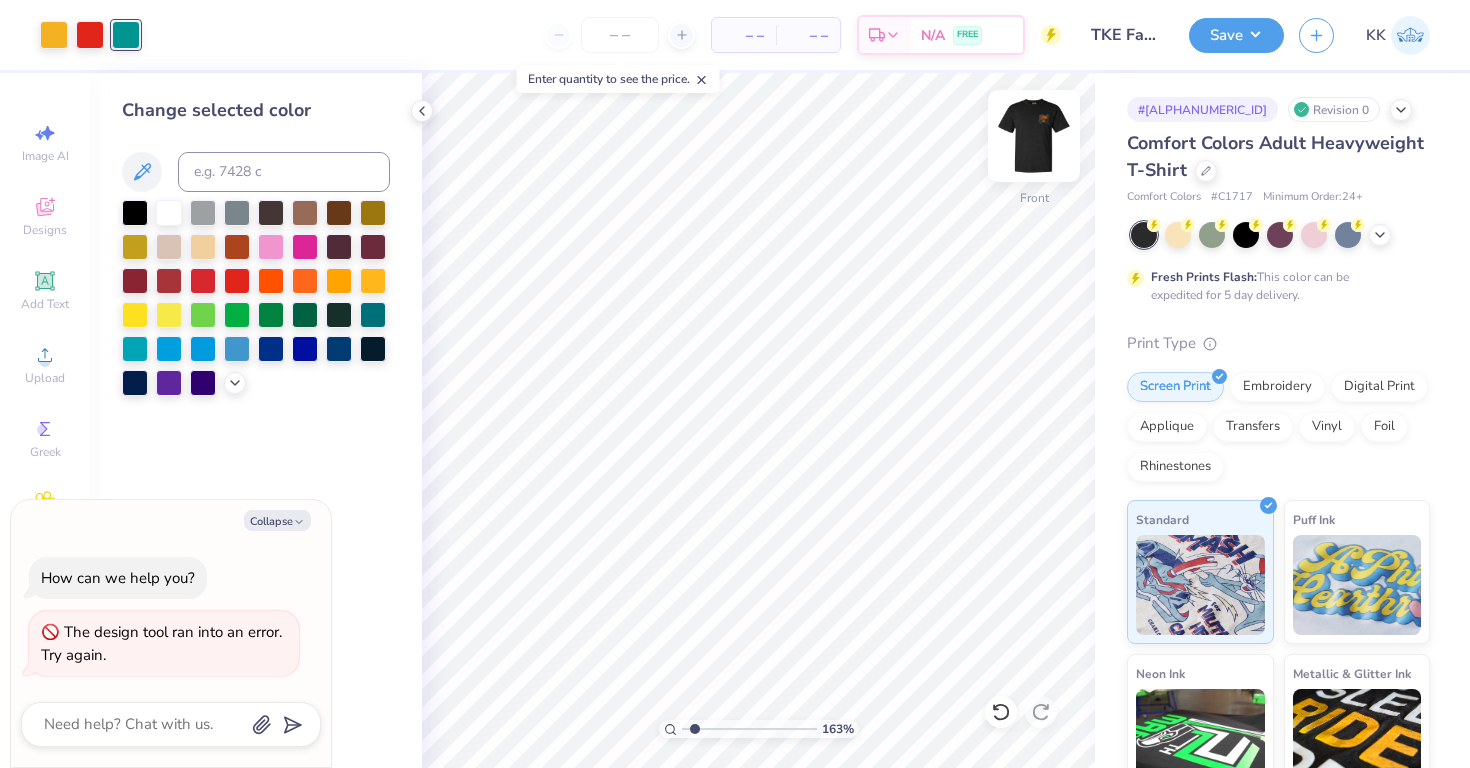 click at bounding box center (1034, 136) 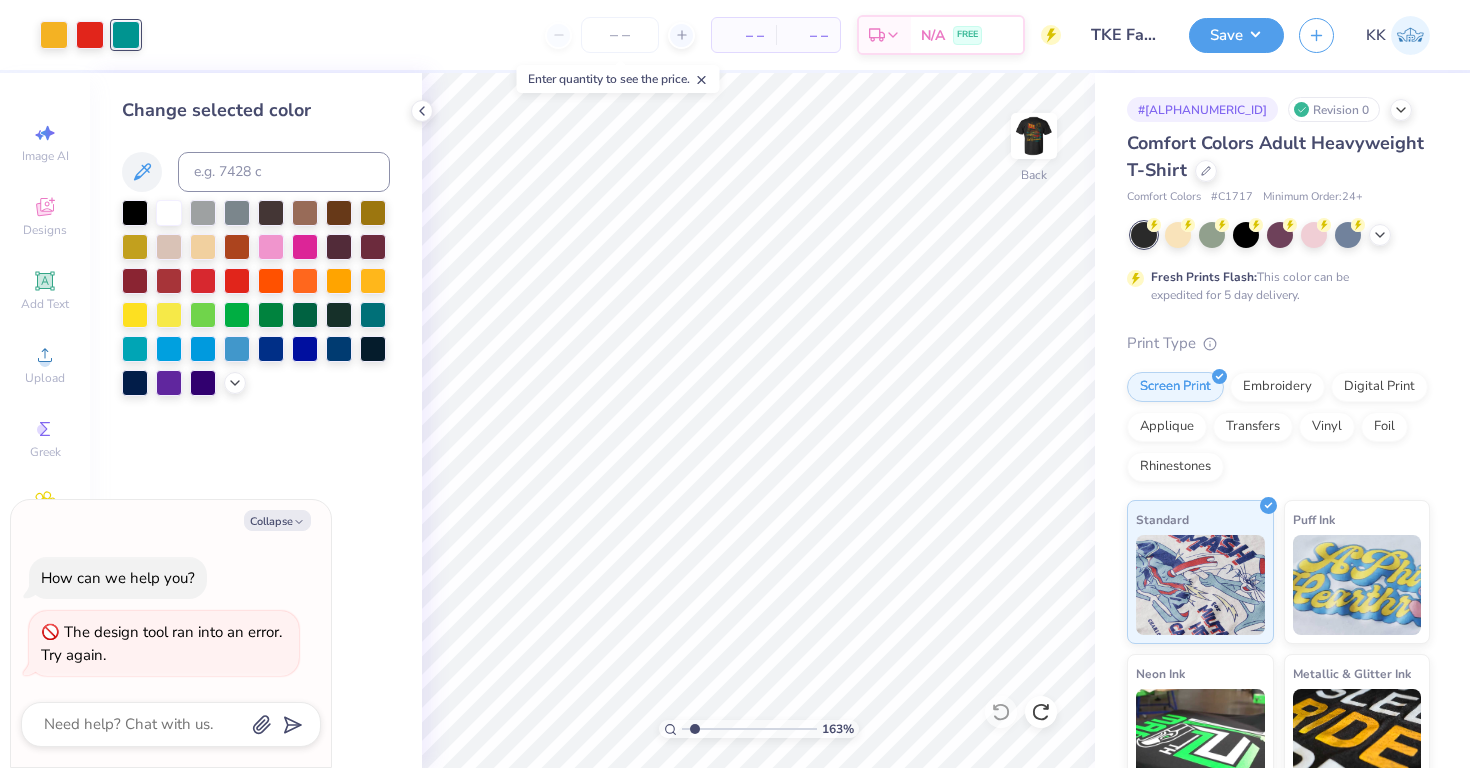 type on "x" 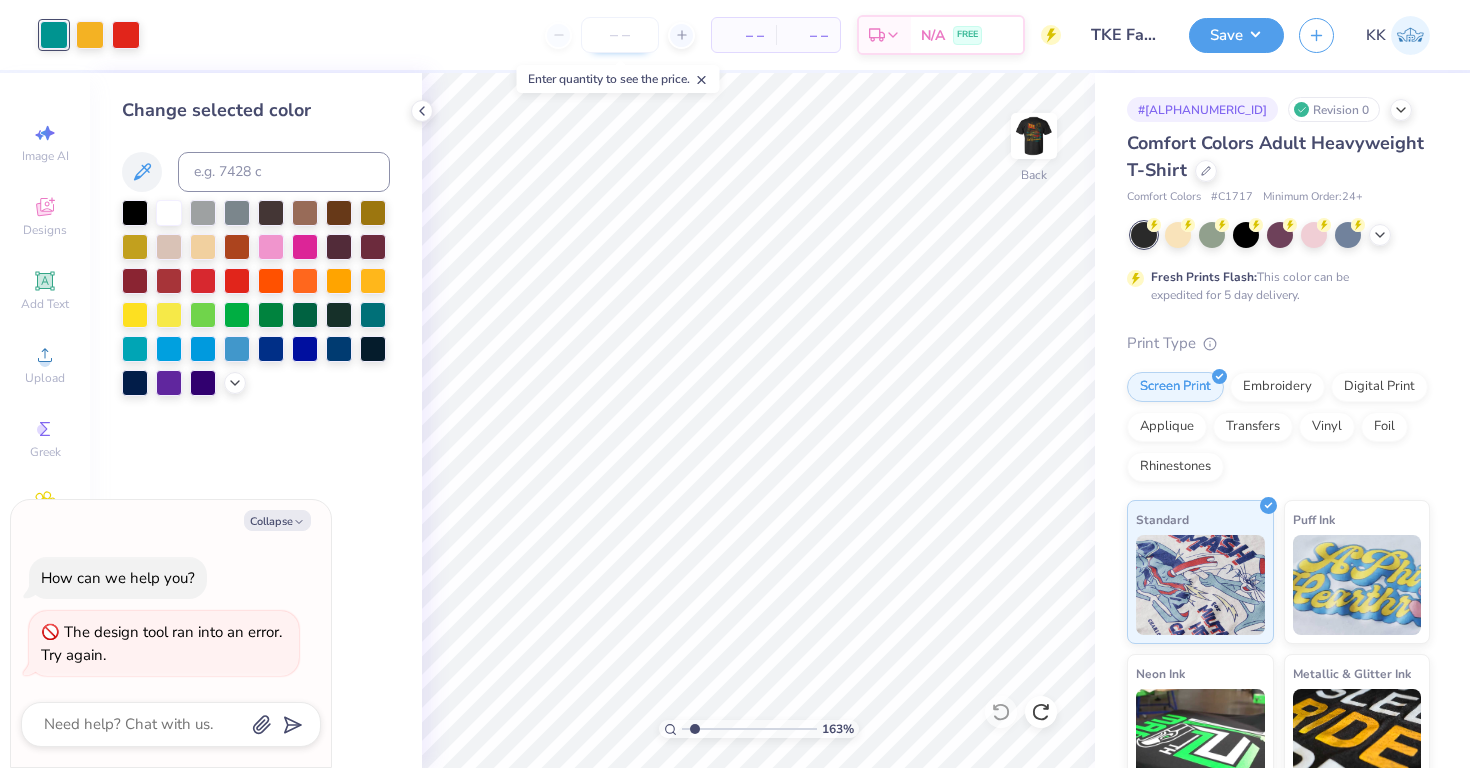 click at bounding box center [620, 35] 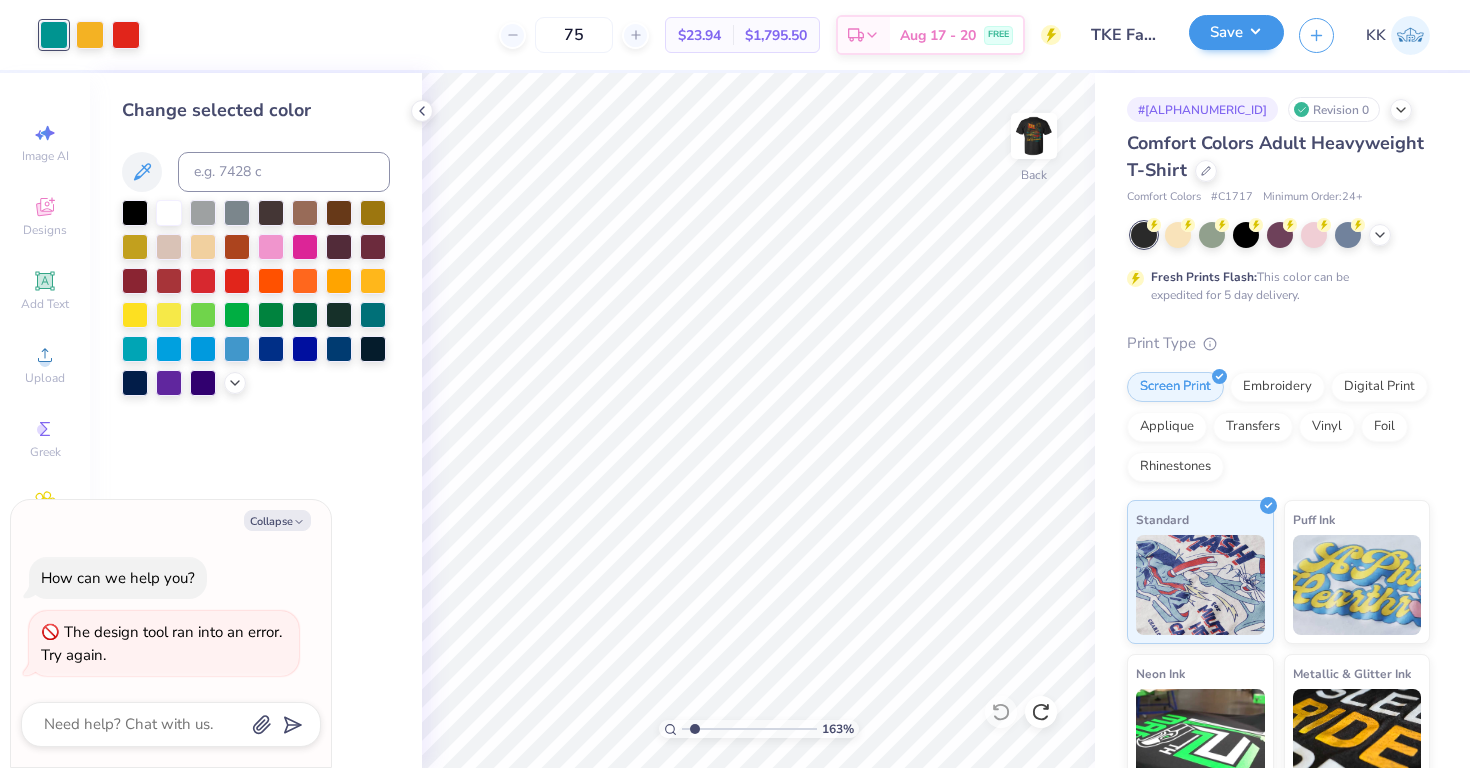 type on "75" 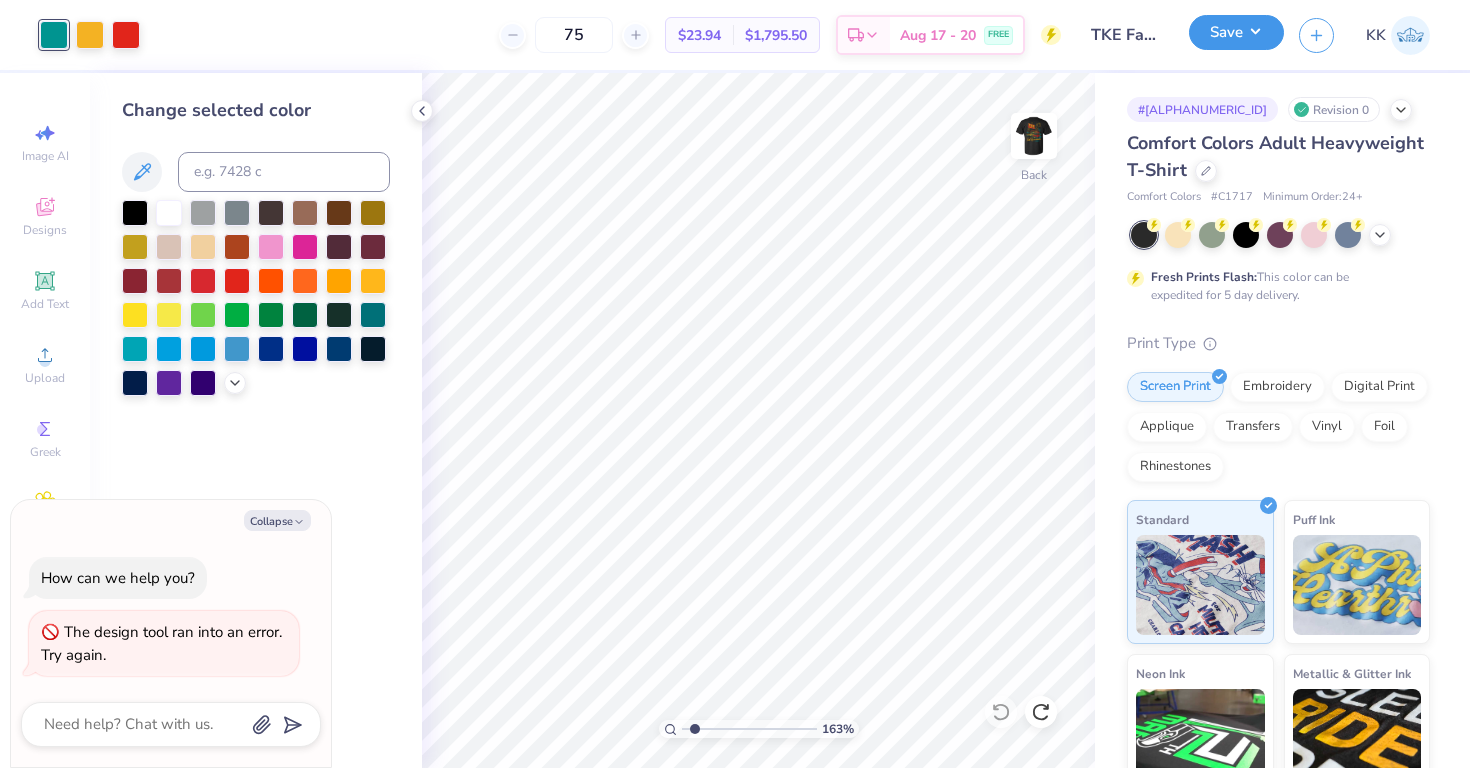 click on "Save" at bounding box center (1236, 32) 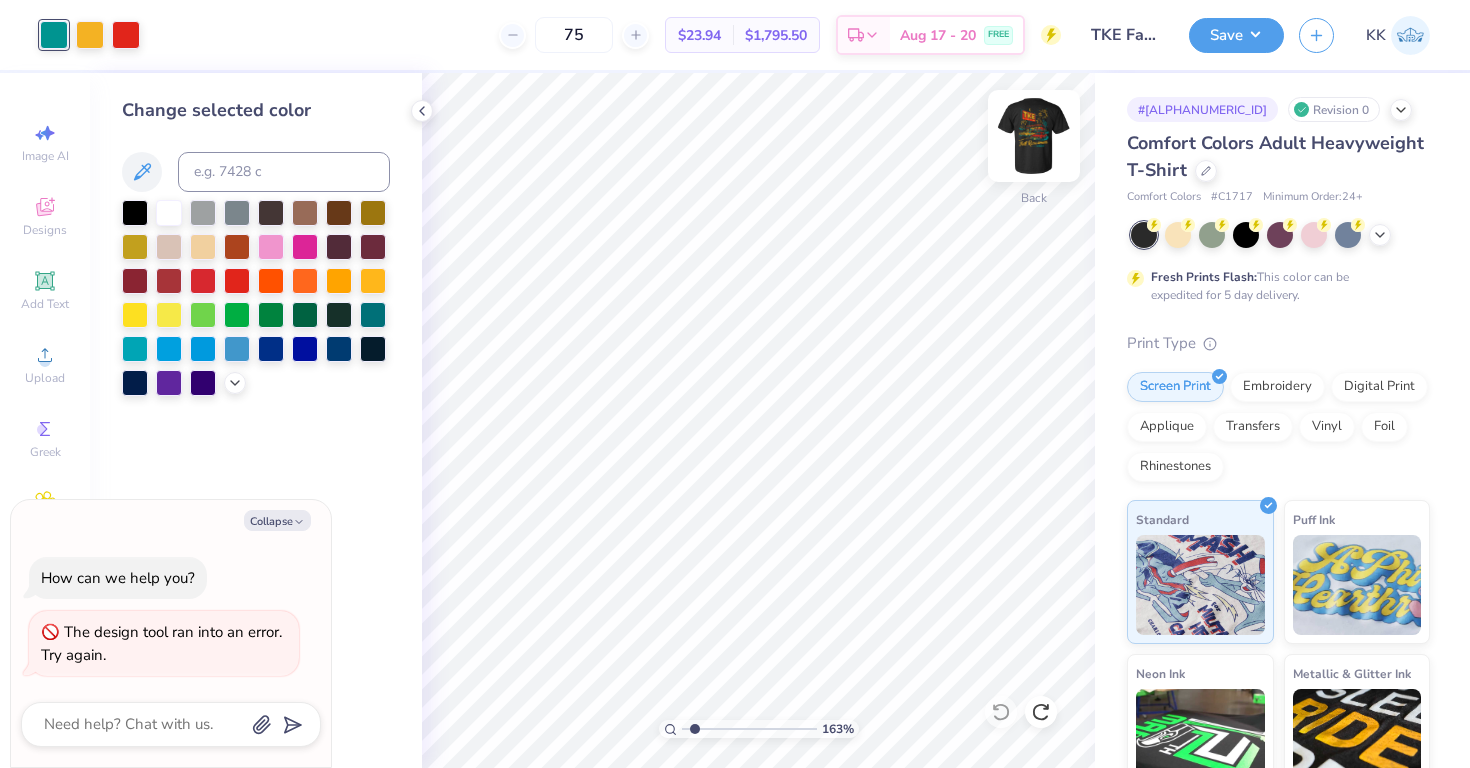 click at bounding box center (1034, 136) 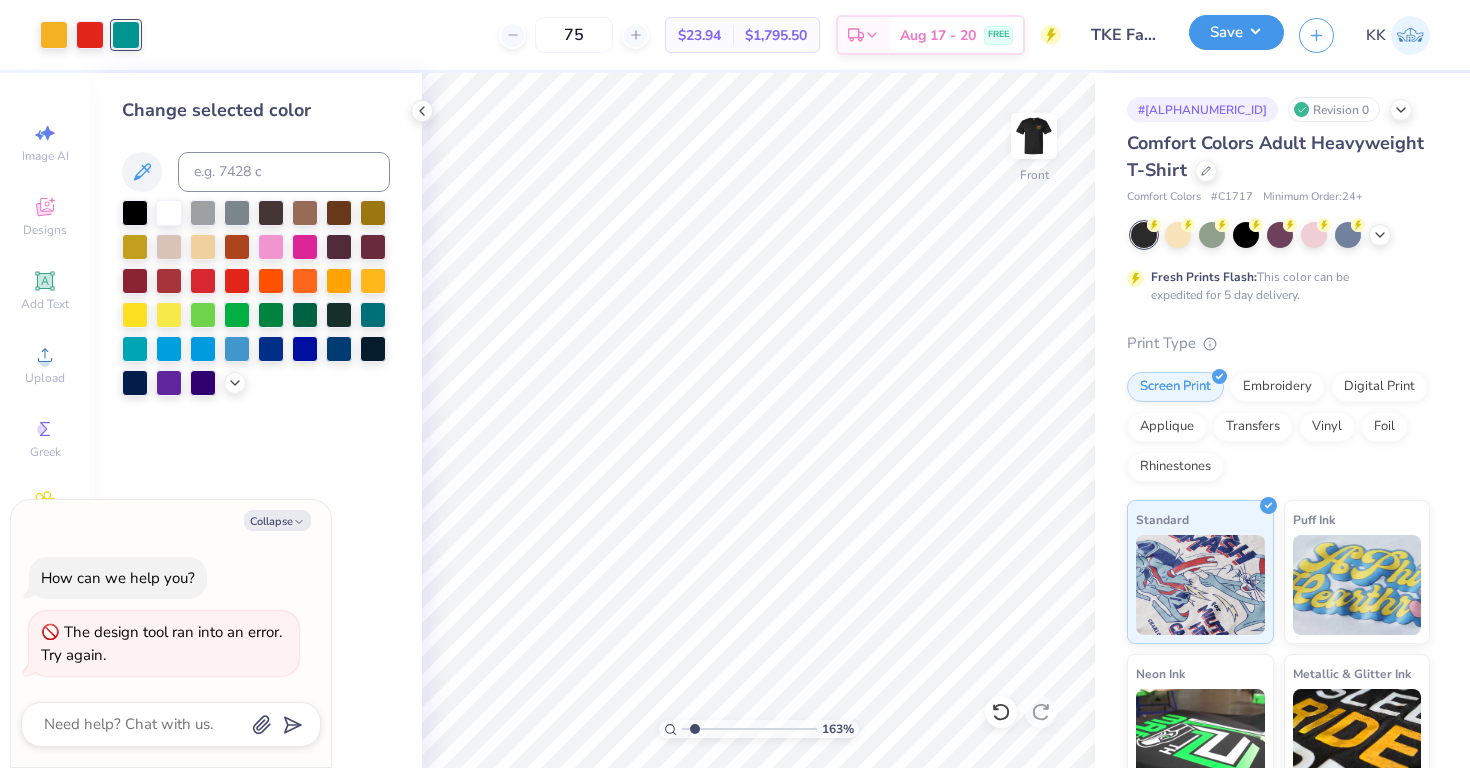 click on "Save" at bounding box center (1236, 32) 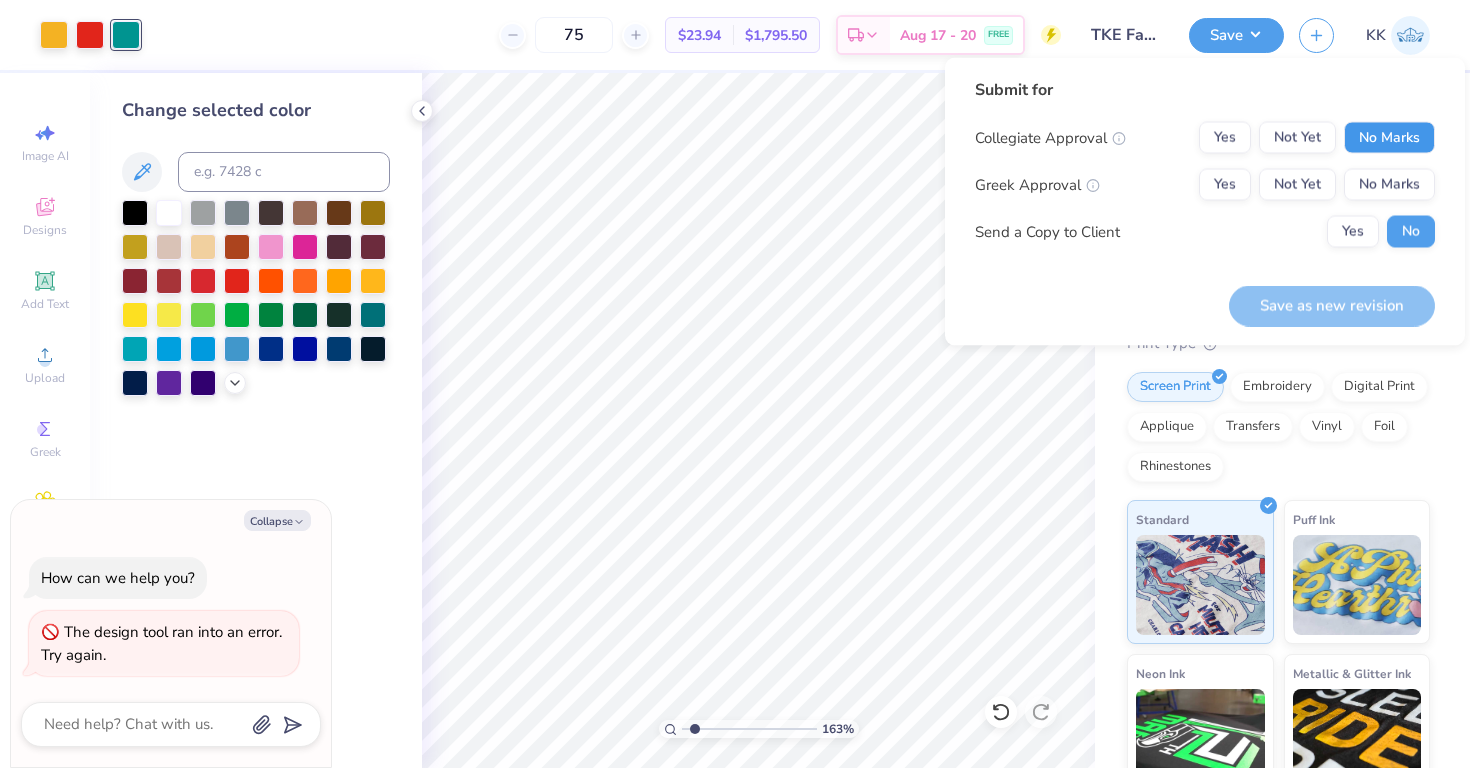 click on "No Marks" at bounding box center [1389, 138] 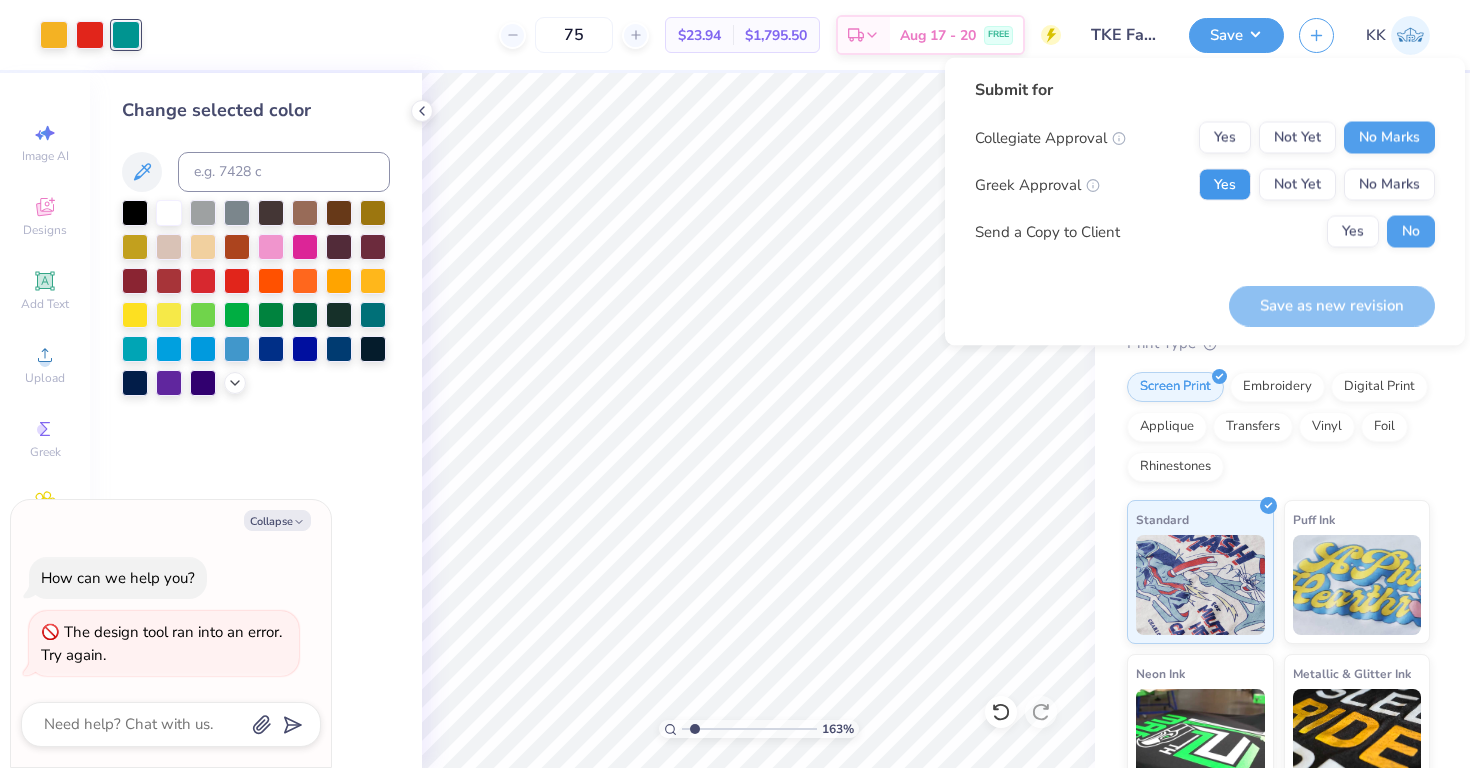 click on "Yes" at bounding box center (1225, 185) 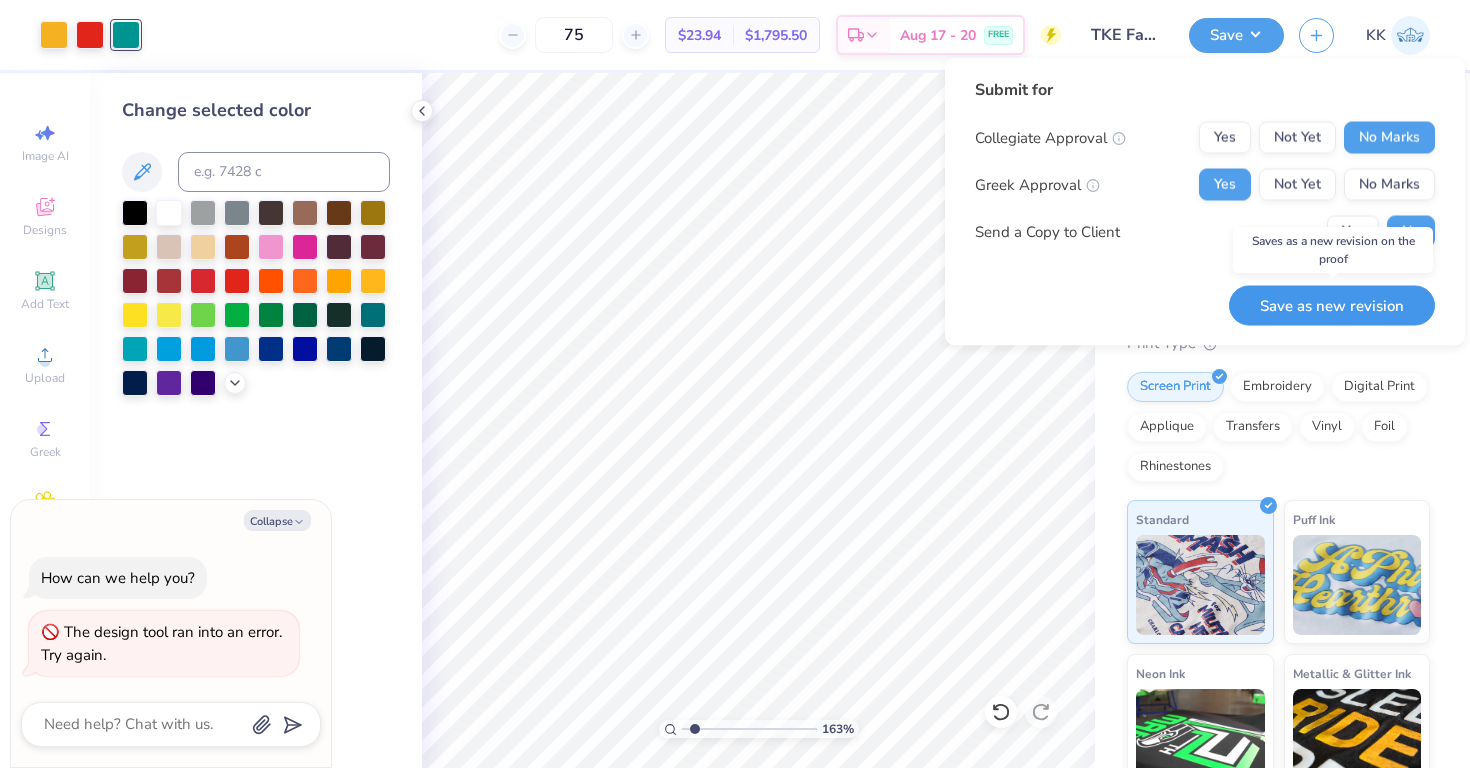 click on "Save as new revision" at bounding box center [1332, 305] 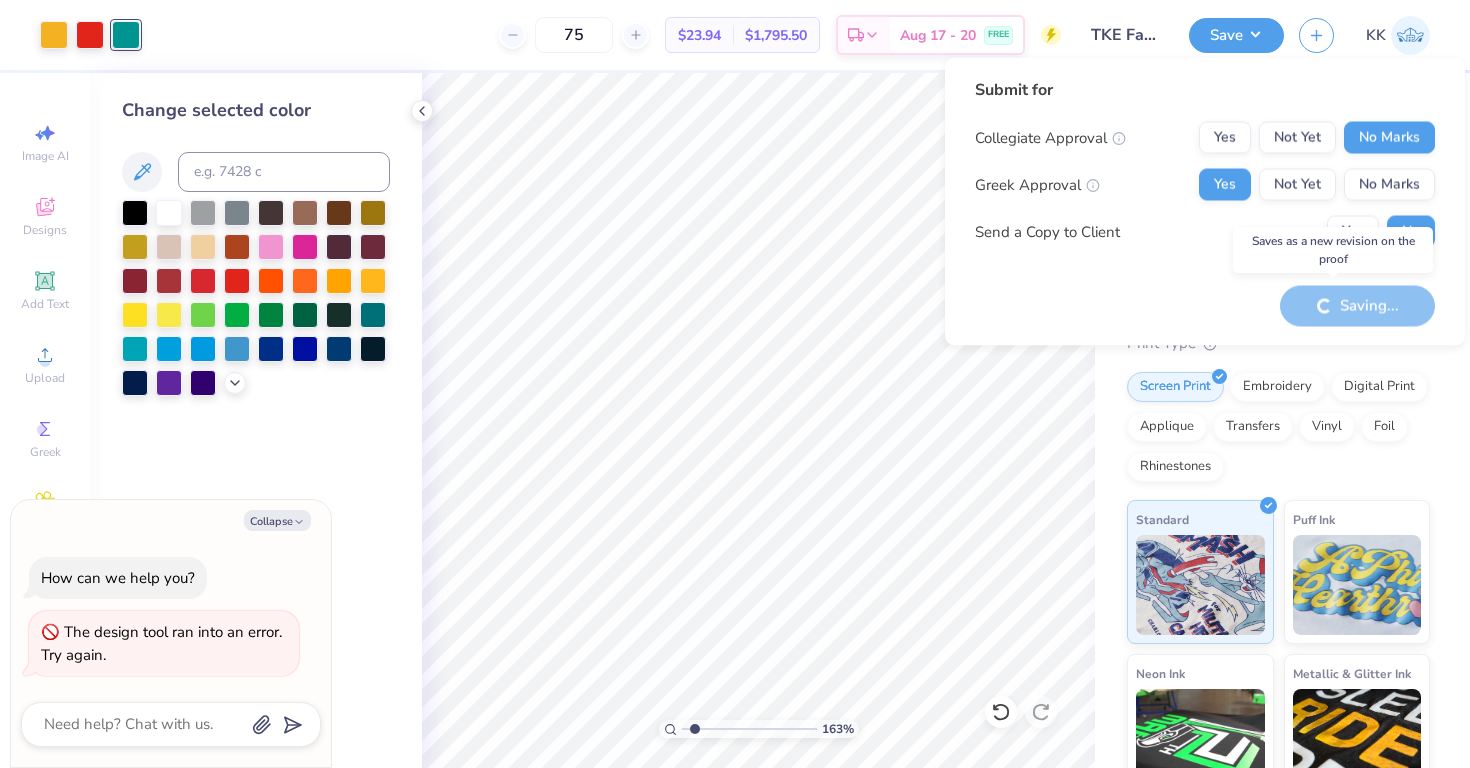 type on "x" 